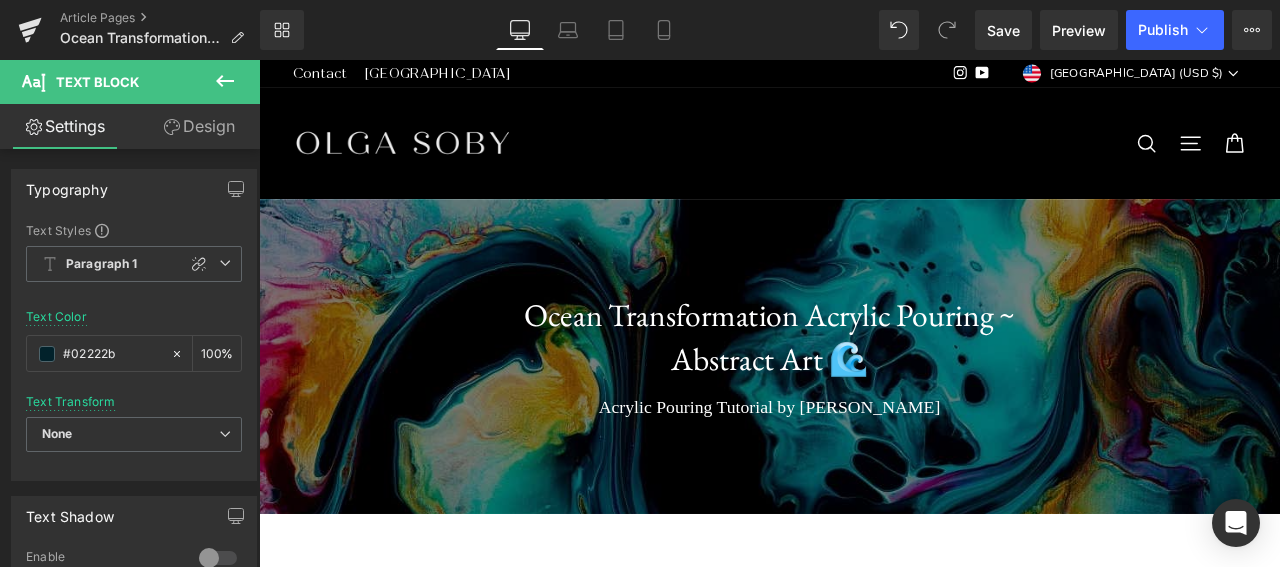 scroll, scrollTop: 2497, scrollLeft: 0, axis: vertical 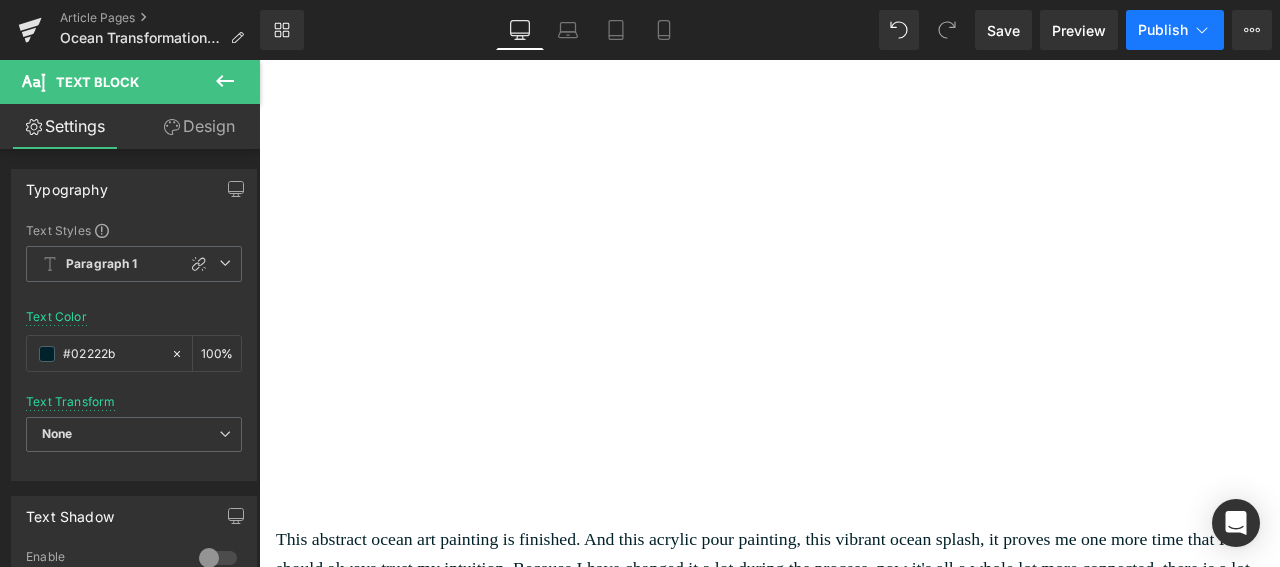 click on "Publish" at bounding box center (1175, 30) 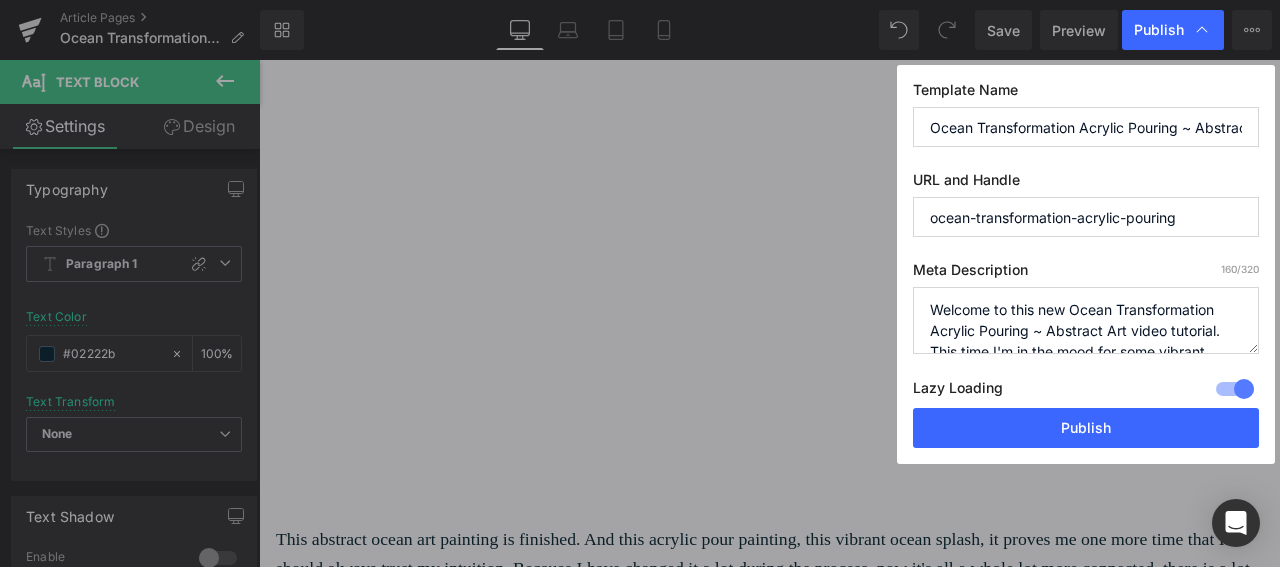 click on "ocean-transformation-acrylic-pouring" at bounding box center [1086, 217] 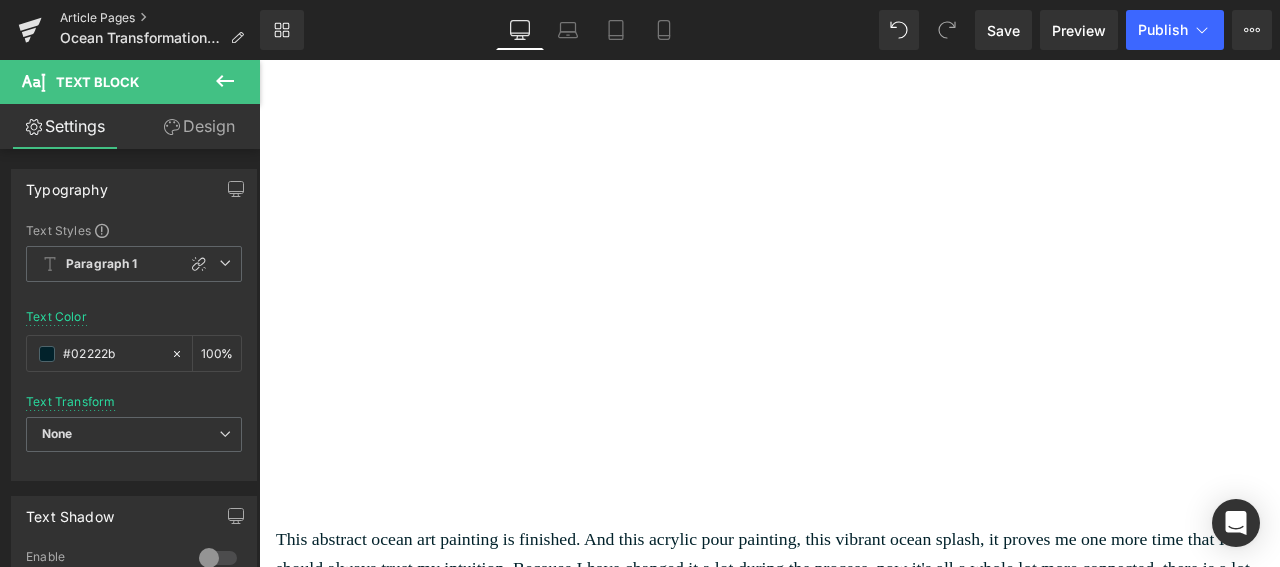 click on "Article Pages" at bounding box center [160, 18] 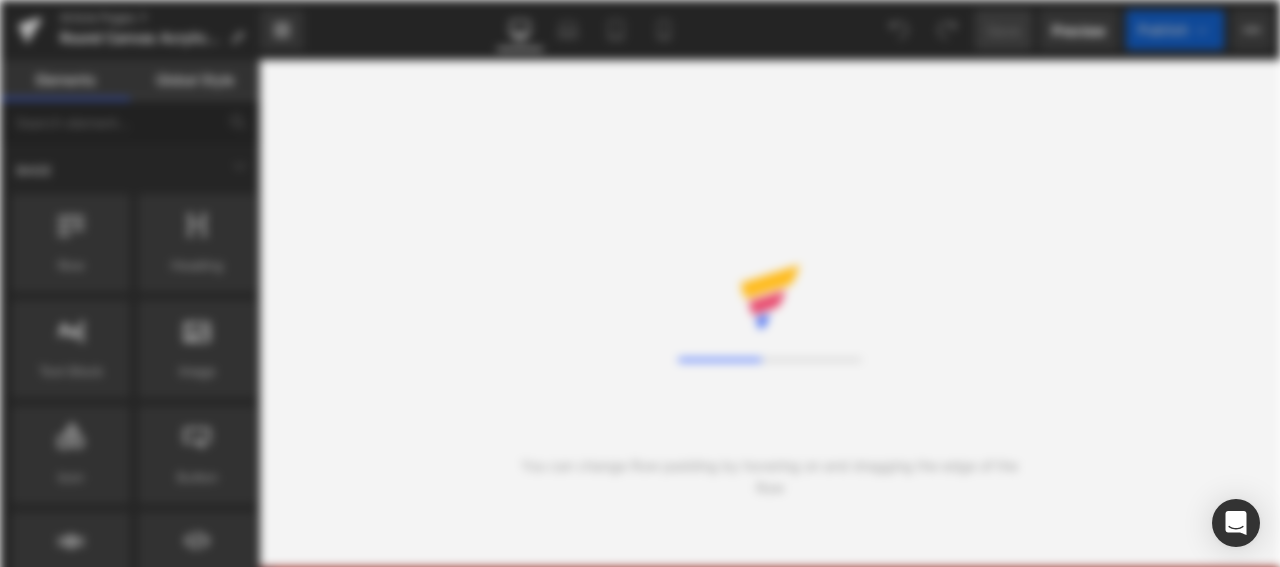 scroll, scrollTop: 0, scrollLeft: 0, axis: both 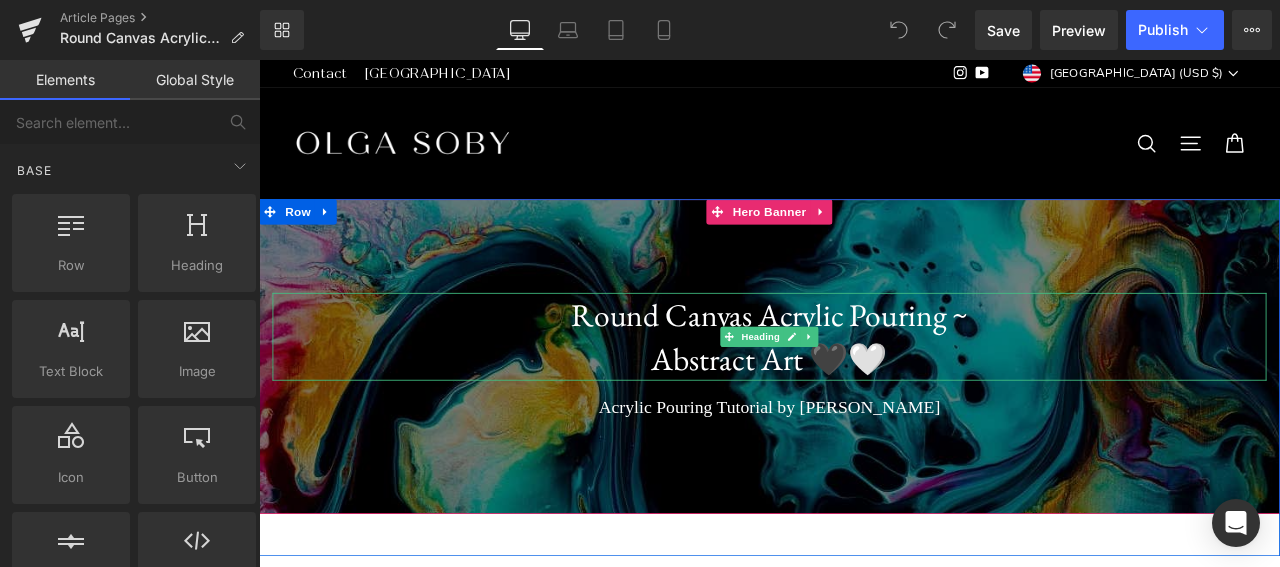 click on "Abstract Art 🖤🤍" at bounding box center (864, 414) 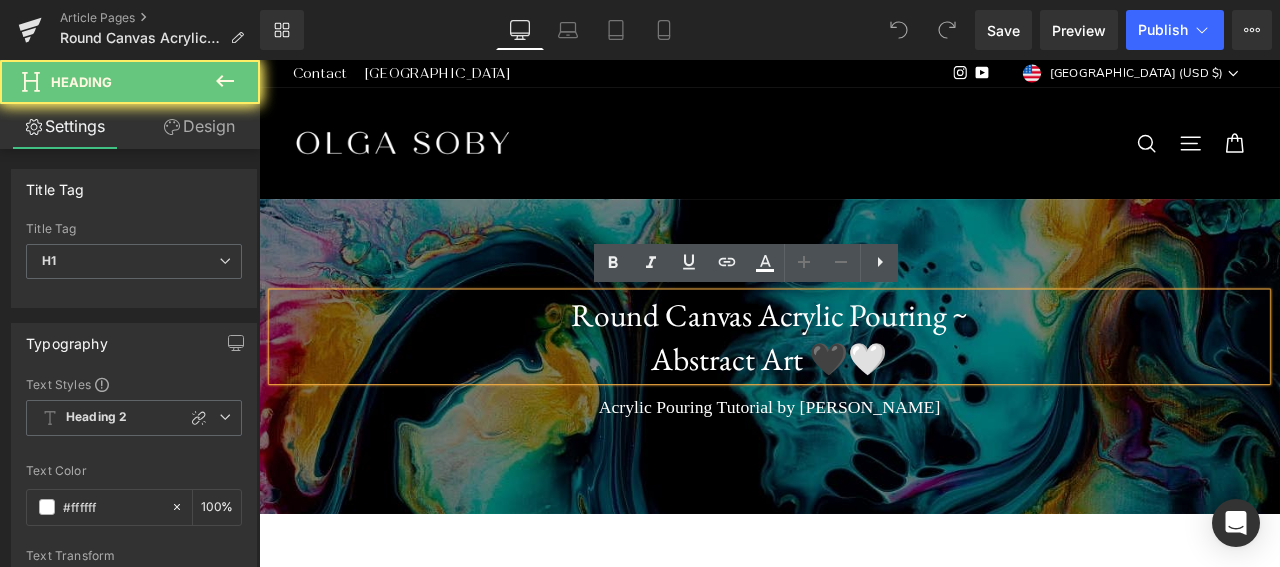 click on "Round Canvas Acrylic Pouring ~" at bounding box center [864, 362] 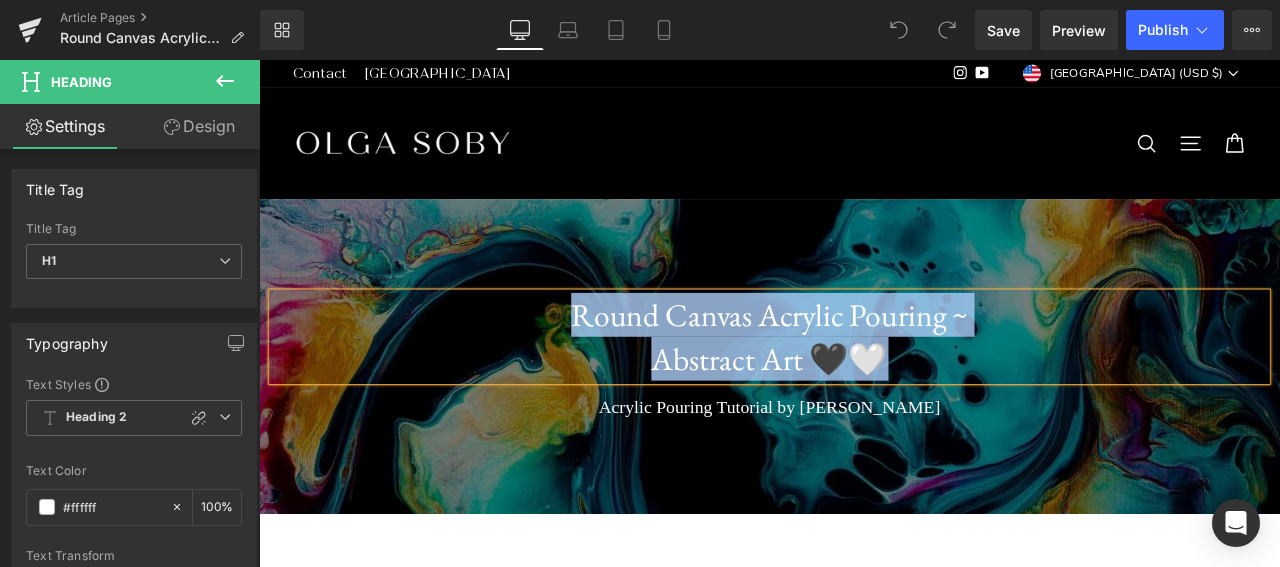copy on "Round Canvas Acrylic Pouring ~  Abstract Art 🖤🤍" 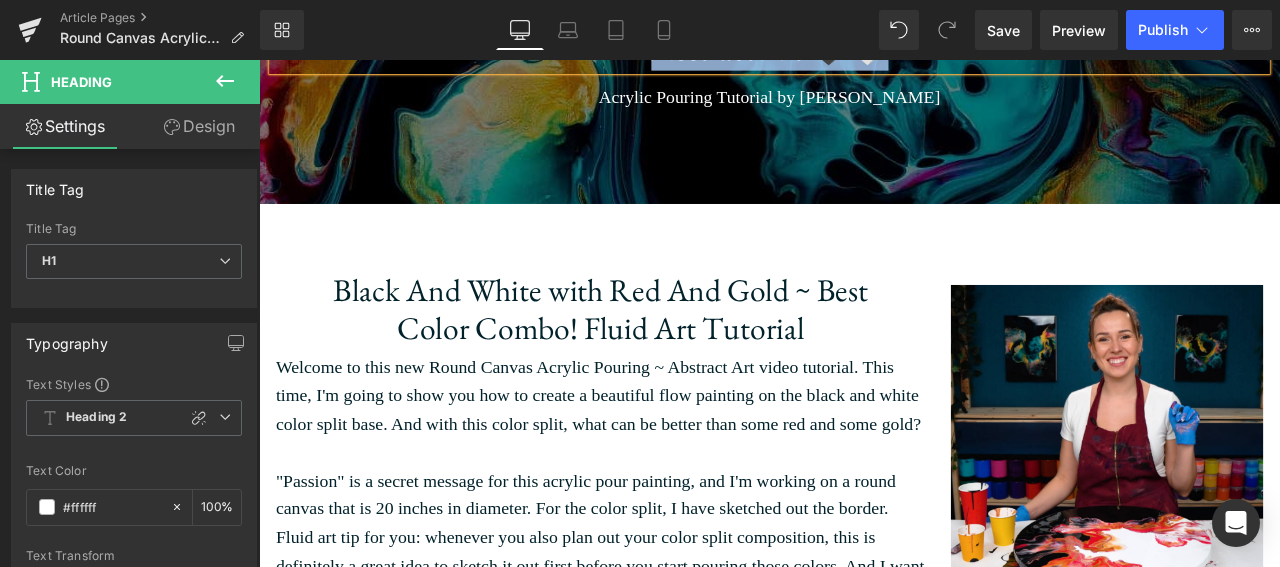 scroll, scrollTop: 380, scrollLeft: 0, axis: vertical 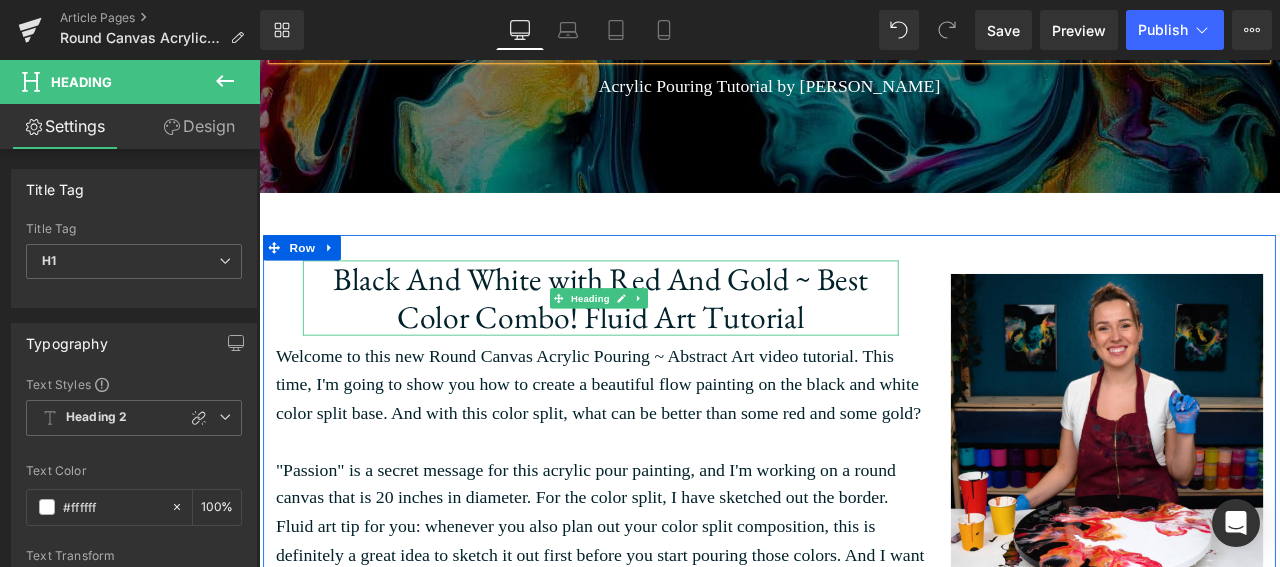click on "Black And White with Red And Gold ~ Best Color Combo! Fluid Art Tutorial" at bounding box center [664, 343] 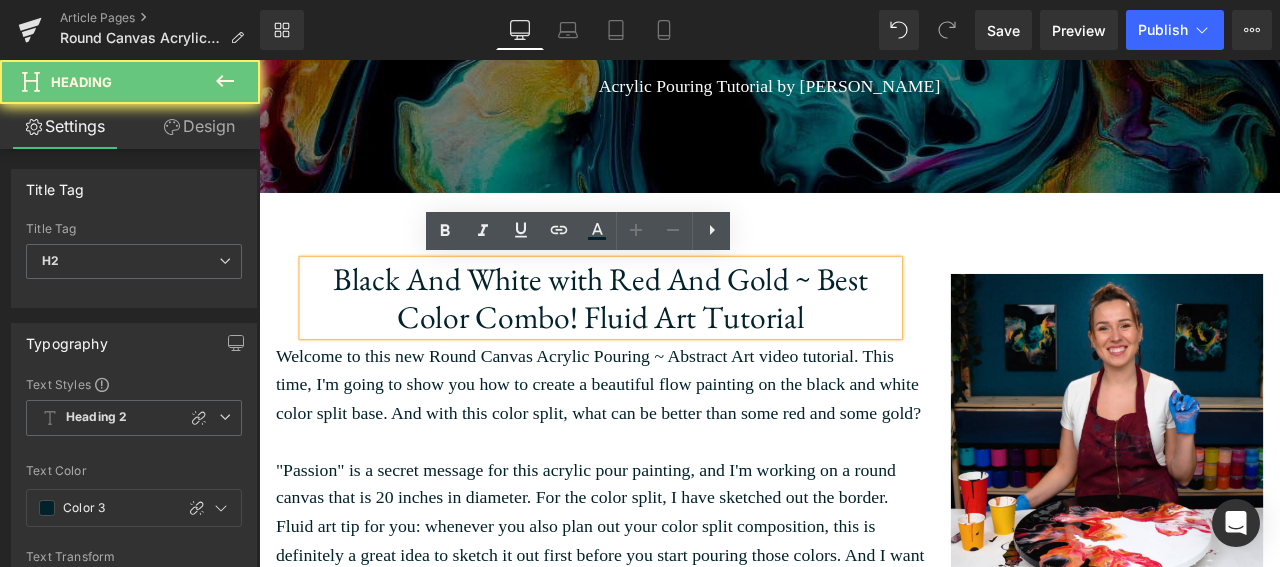click on "Black And White with Red And Gold ~ Best Color Combo! Fluid Art Tutorial" at bounding box center [664, 343] 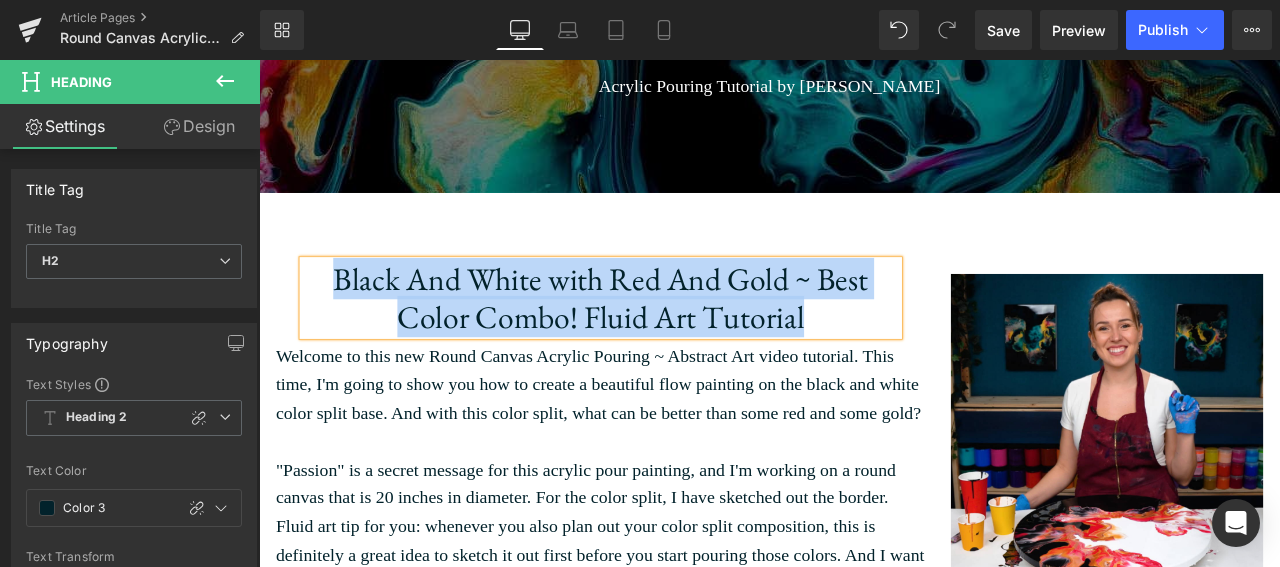 copy on "Black And White with Red And Gold ~ Best Color Combo! Fluid Art Tutorial" 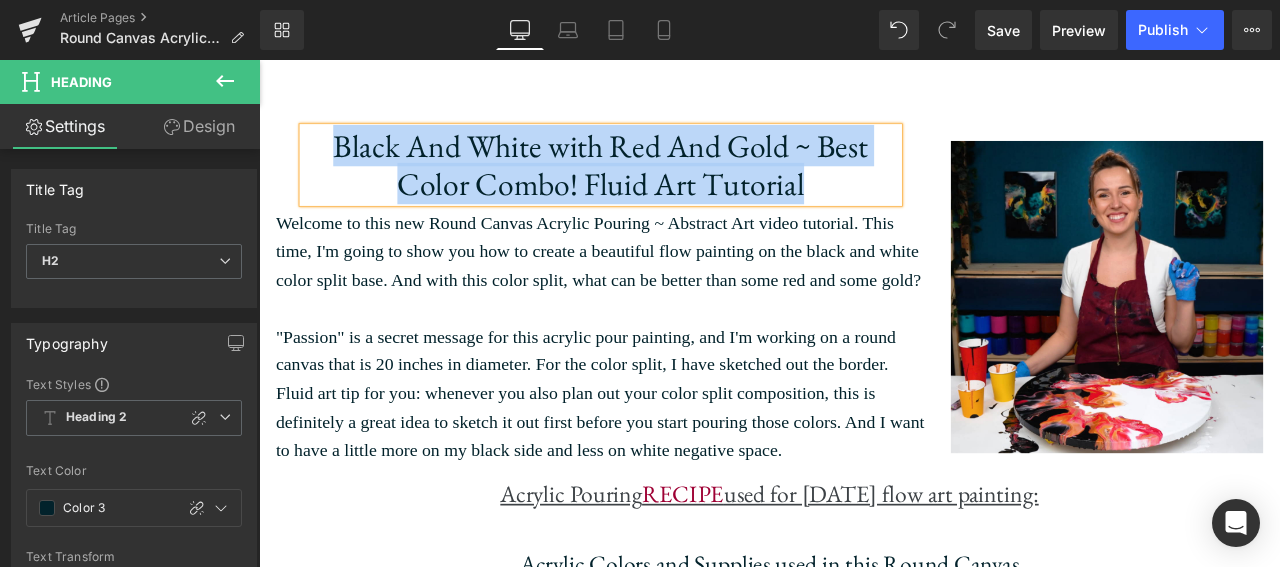scroll, scrollTop: 540, scrollLeft: 0, axis: vertical 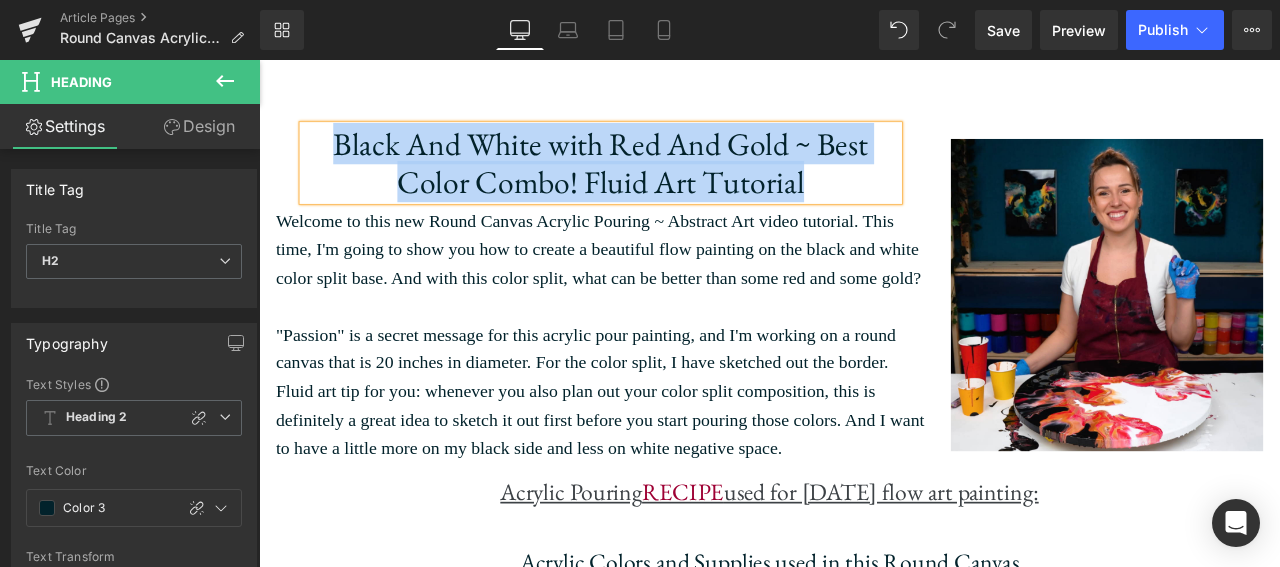 click on "Welcome to this new Round Canvas Acrylic Pouring ~ Abstract Art video tutorial. This time, I'm going to show you how to create a beautiful flow painting on the black and white color split base. And with this color split, what can be better than some red and some gold?" at bounding box center [664, 285] 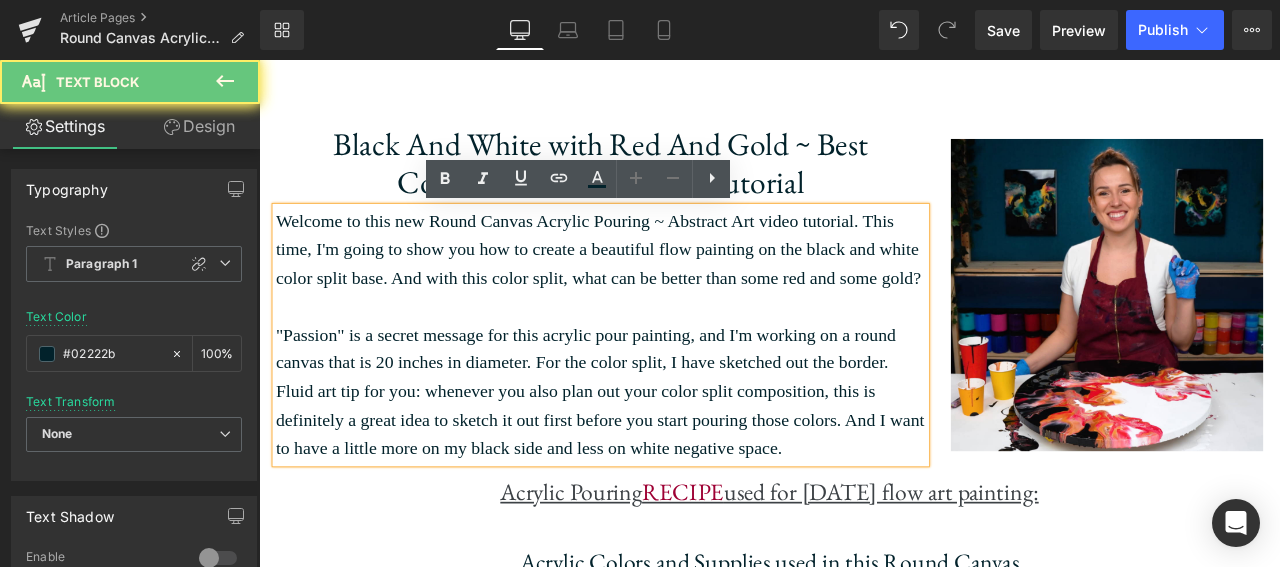 click on "Welcome to this new Round Canvas Acrylic Pouring ~ Abstract Art video tutorial. This time, I'm going to show you how to create a beautiful flow painting on the black and white color split base. And with this color split, what can be better than some red and some gold?" at bounding box center (664, 285) 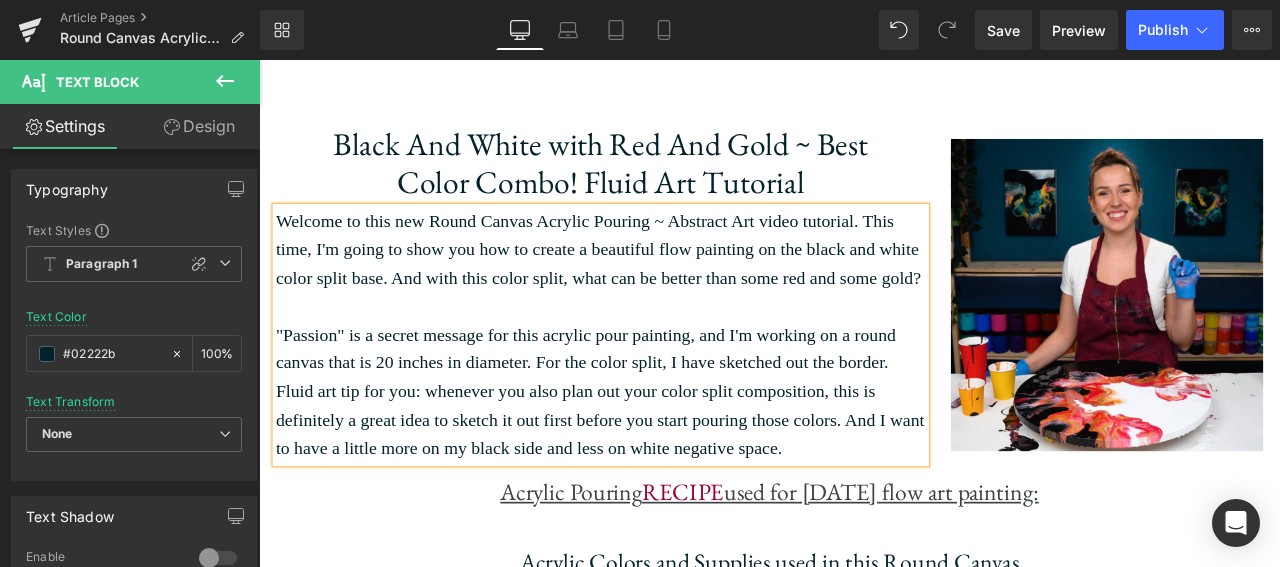 copy on "Welcome to this new Round Canvas Acrylic Pouring ~ Abstract Art video tutorial. This time, I'm going to show you how to create a beautiful flow painting on the black and white color split base. And with this color split, what can be better than some red and some gold?  "Passion" is a secret message for this acrylic pour painting, and I'm working on a round canvas that is 20 inches in diameter. For the color split, I have sketched out the border. Fluid art tip for you: whenever you also plan out your color split composition, this is definitely a great idea to sketch it out first before you start pouring those colors. And I want to have a little more on my black side and less on white negative space." 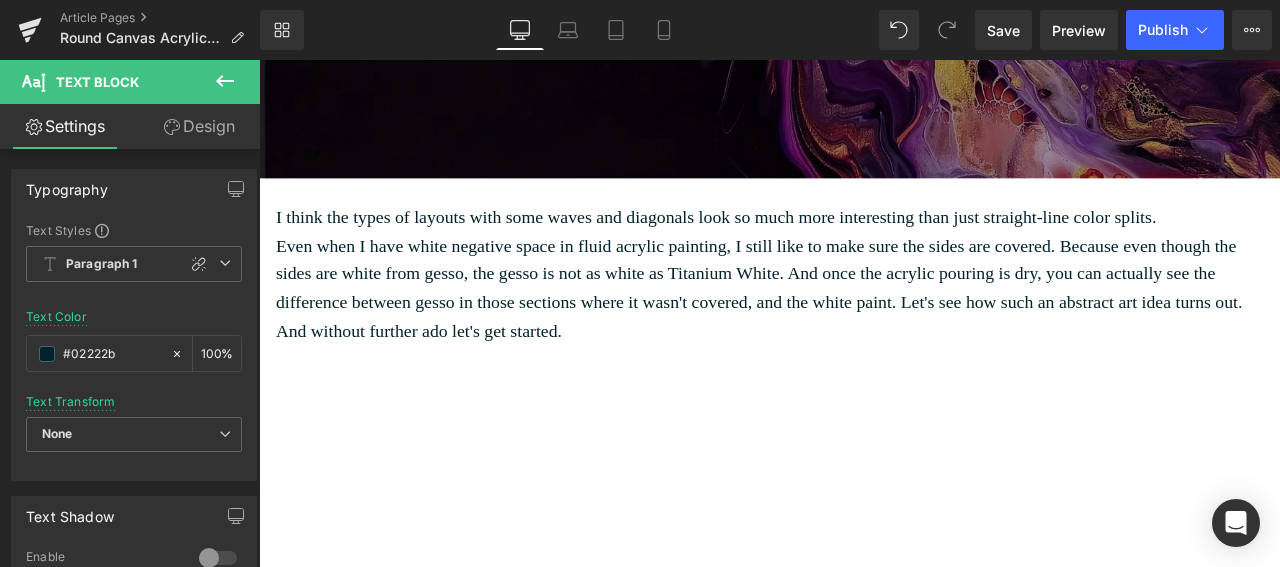 scroll, scrollTop: 2121, scrollLeft: 0, axis: vertical 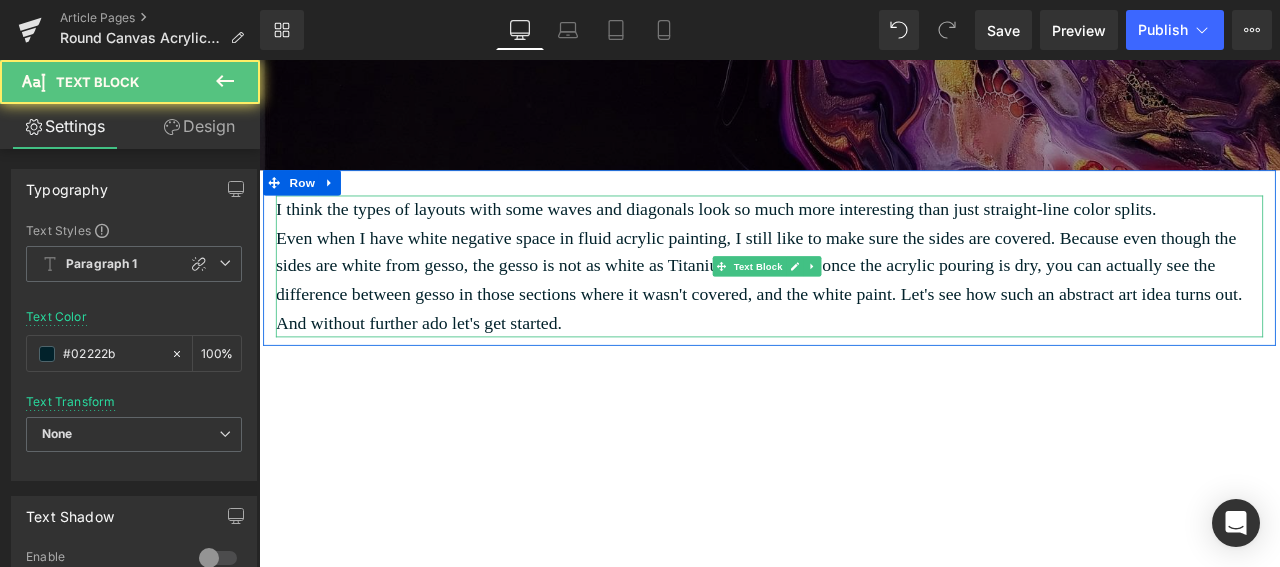 click on "Even when I have white negative space in fluid acrylic painting, I still like to make sure the sides are covered. Because even though the sides are white from gesso, the gesso is not as white as Titanium White. And once the acrylic pouring is dry, you can actually see the difference between gesso in those sections where it wasn't covered, and the white paint. Let's see how such an abstract art idea turns out. And without further ado let's get started." at bounding box center (864, 322) 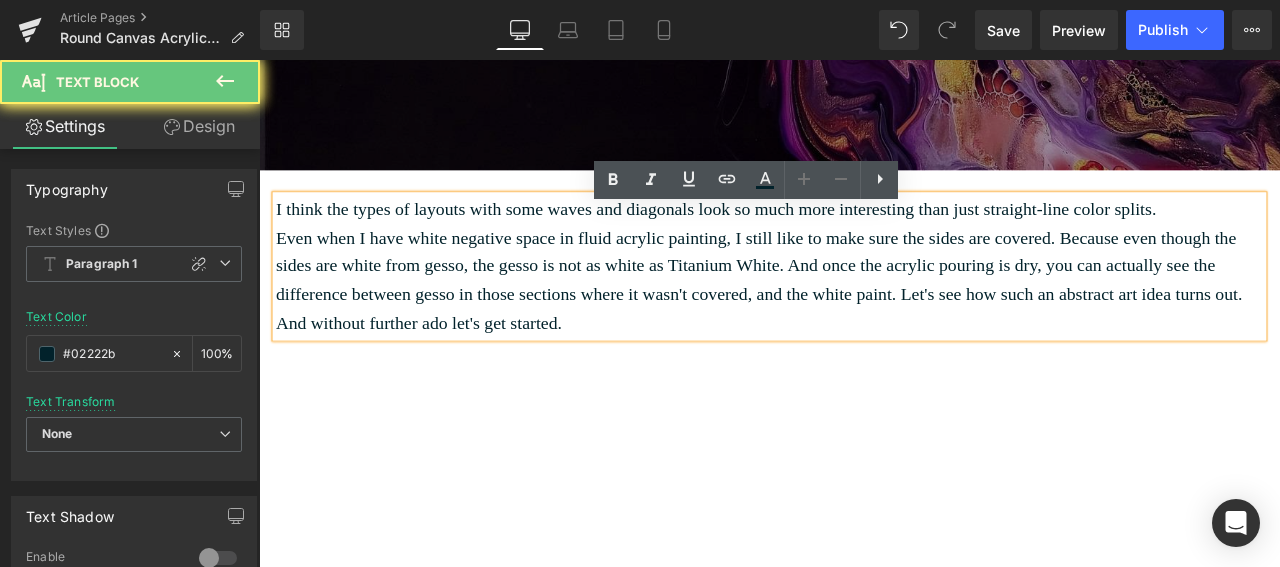 click on "Even when I have white negative space in fluid acrylic painting, I still like to make sure the sides are covered. Because even though the sides are white from gesso, the gesso is not as white as Titanium White. And once the acrylic pouring is dry, you can actually see the difference between gesso in those sections where it wasn't covered, and the white paint. Let's see how such an abstract art idea turns out. And without further ado let's get started." at bounding box center [864, 322] 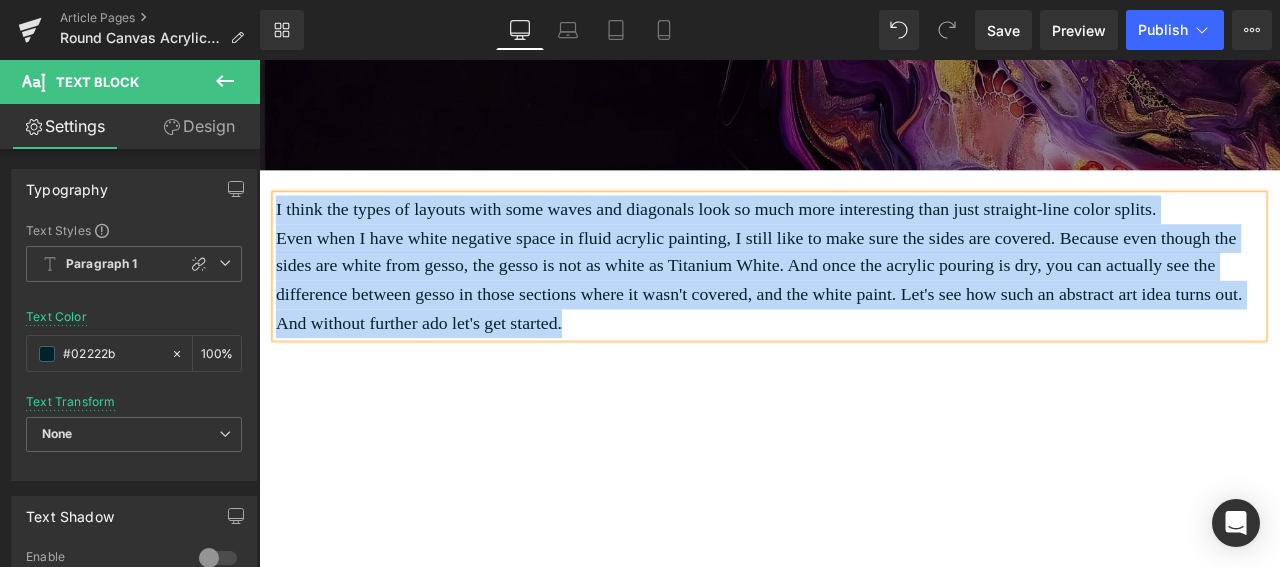 copy on "I think the types of layouts with some waves and diagonals look so much more interesting than just straight-line color splits. Even when I have white negative space in fluid acrylic painting, I still like to make sure the sides are covered. Because even though the sides are white from gesso, the gesso is not as white as Titanium White. And once the acrylic pouring is dry, you can actually see the difference between gesso in those sections where it wasn't covered, and the white paint. Let's see how such an abstract art idea turns out. And without further ado let's get started." 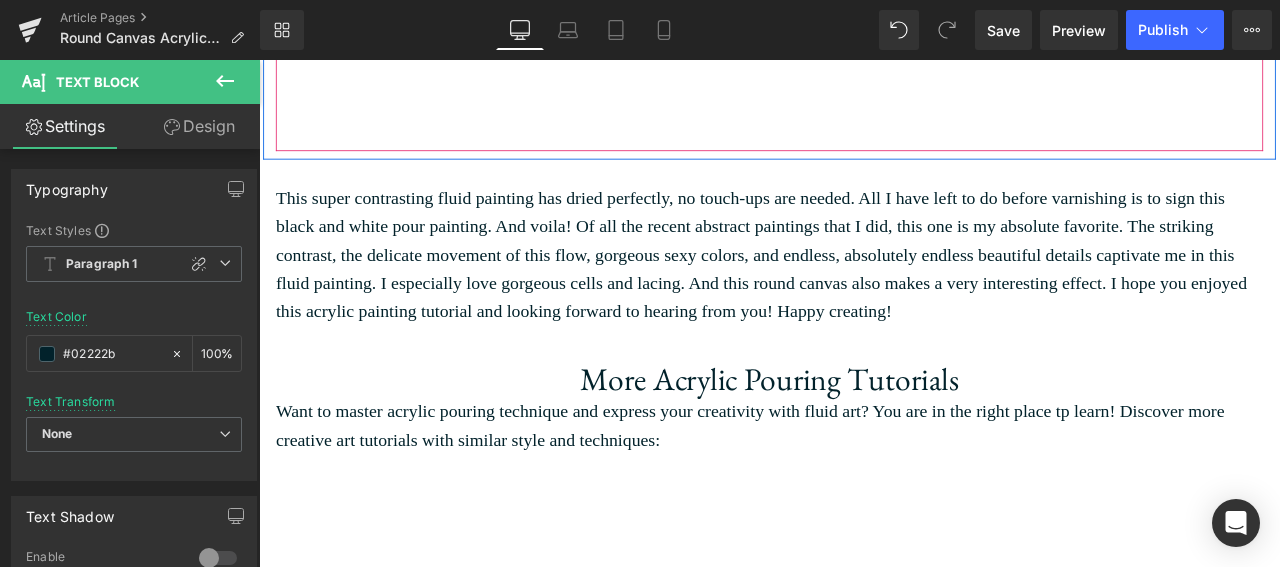 scroll, scrollTop: 3044, scrollLeft: 0, axis: vertical 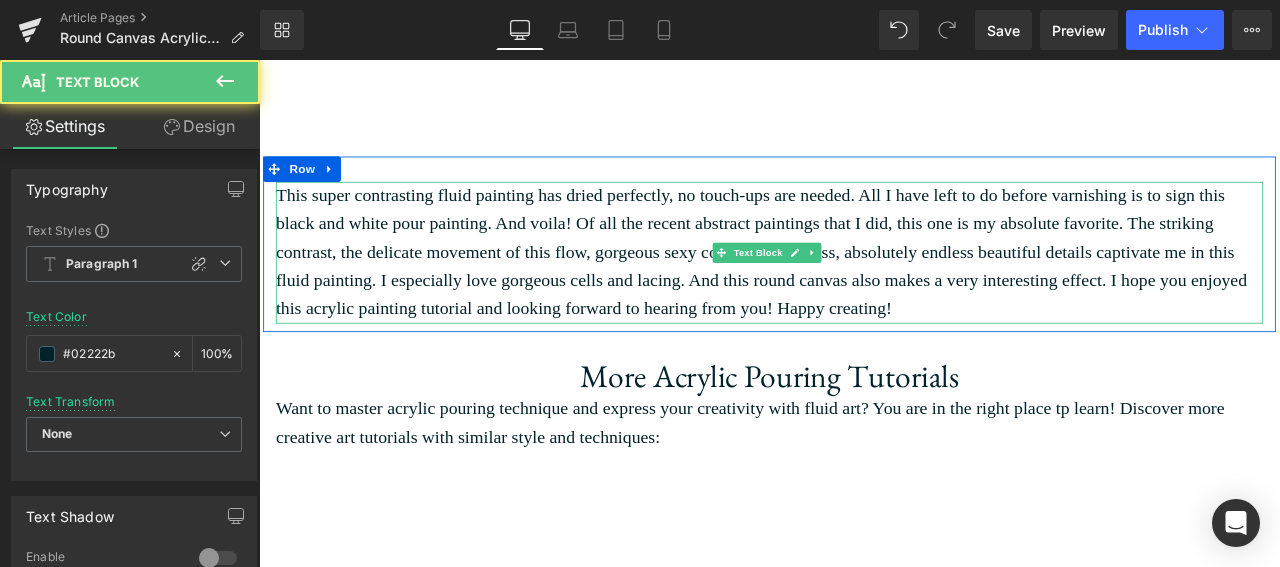 click on "This super contrasting fluid painting has dried perfectly, no touch-ups are needed. All I have left to do before varnishing is to sign this black and white pour painting. And voila! Of all the recent abstract paintings that I did, this one is my absolute favorite. The striking contrast, the delicate movement of this flow, gorgeous sexy colors, and endless, absolutely endless beautiful details captivate me in this fluid painting. I especially love gorgeous cells and lacing. And this round canvas also makes a very interesting effect. I hope you enjoyed this acrylic painting tutorial and looking forward to hearing from you! Happy creating!" at bounding box center (864, 289) 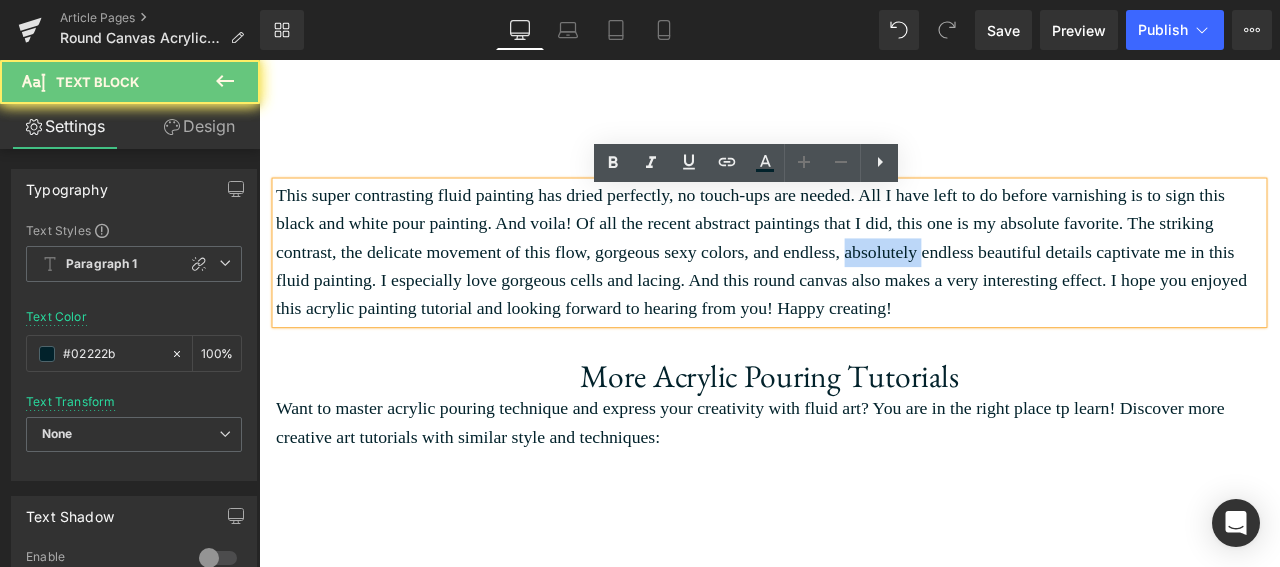 click on "This super contrasting fluid painting has dried perfectly, no touch-ups are needed. All I have left to do before varnishing is to sign this black and white pour painting. And voila! Of all the recent abstract paintings that I did, this one is my absolute favorite. The striking contrast, the delicate movement of this flow, gorgeous sexy colors, and endless, absolutely endless beautiful details captivate me in this fluid painting. I especially love gorgeous cells and lacing. And this round canvas also makes a very interesting effect. I hope you enjoyed this acrylic painting tutorial and looking forward to hearing from you! Happy creating!" at bounding box center [864, 289] 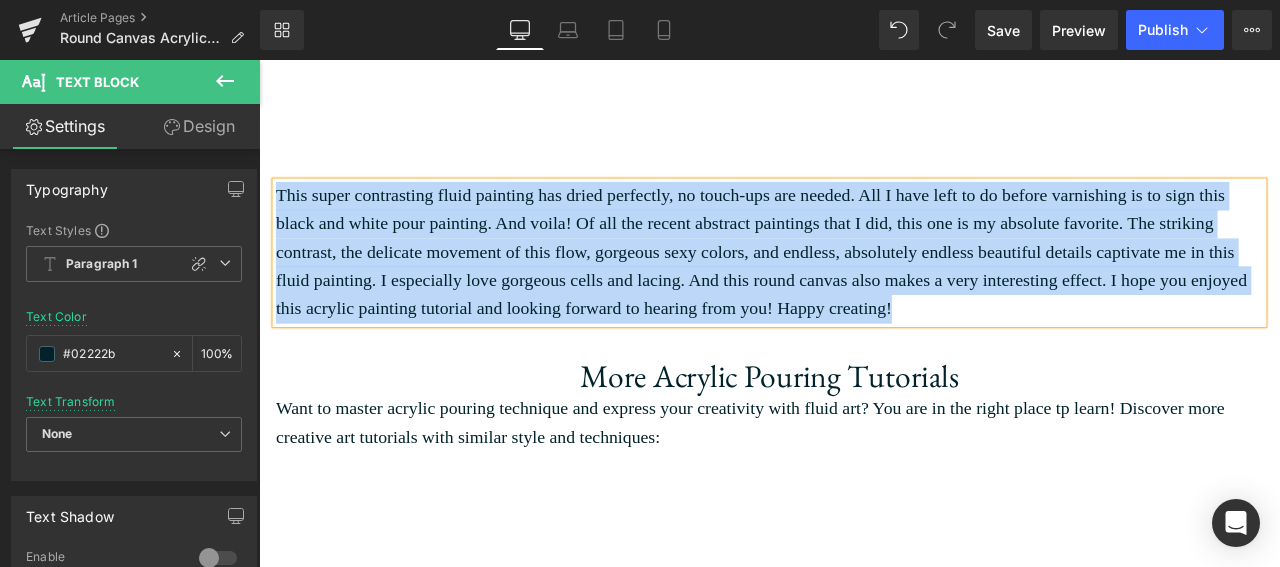 copy on "This super contrasting fluid painting has dried perfectly, no touch-ups are needed. All I have left to do before varnishing is to sign this black and white pour painting. And voila! Of all the recent abstract paintings that I did, this one is my absolute favorite. The striking contrast, the delicate movement of this flow, gorgeous sexy colors, and endless, absolutely endless beautiful details captivate me in this fluid painting. I especially love gorgeous cells and lacing. And this round canvas also makes a very interesting effect. I hope you enjoyed this acrylic painting tutorial and looking forward to hearing from you! Happy creating!" 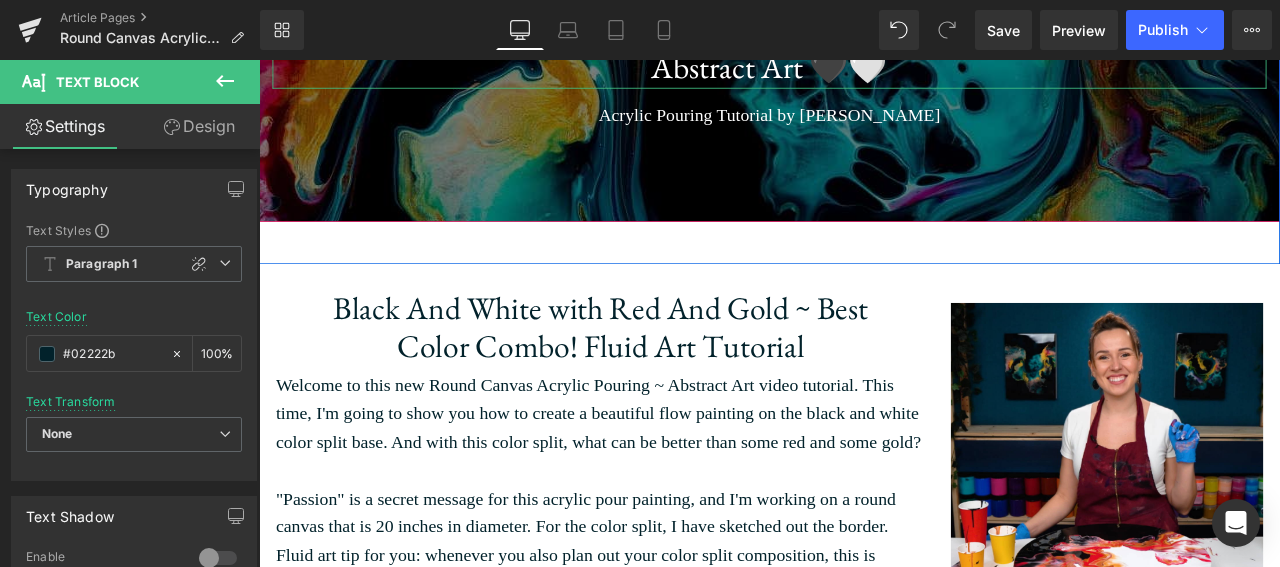 scroll, scrollTop: 0, scrollLeft: 0, axis: both 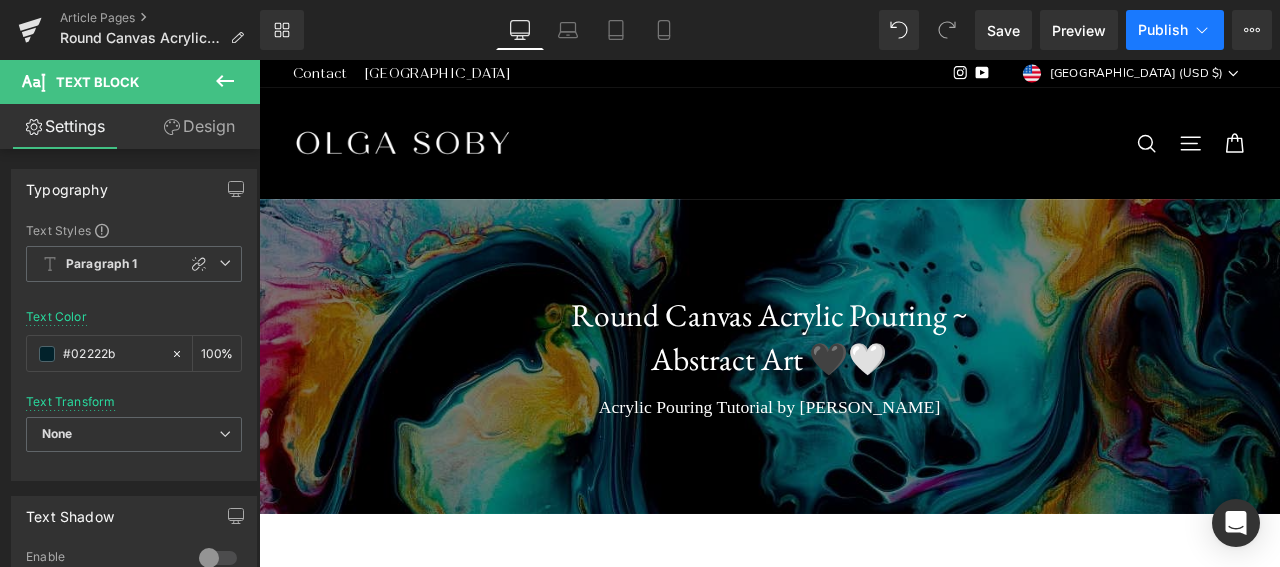 click on "Publish" at bounding box center (1163, 30) 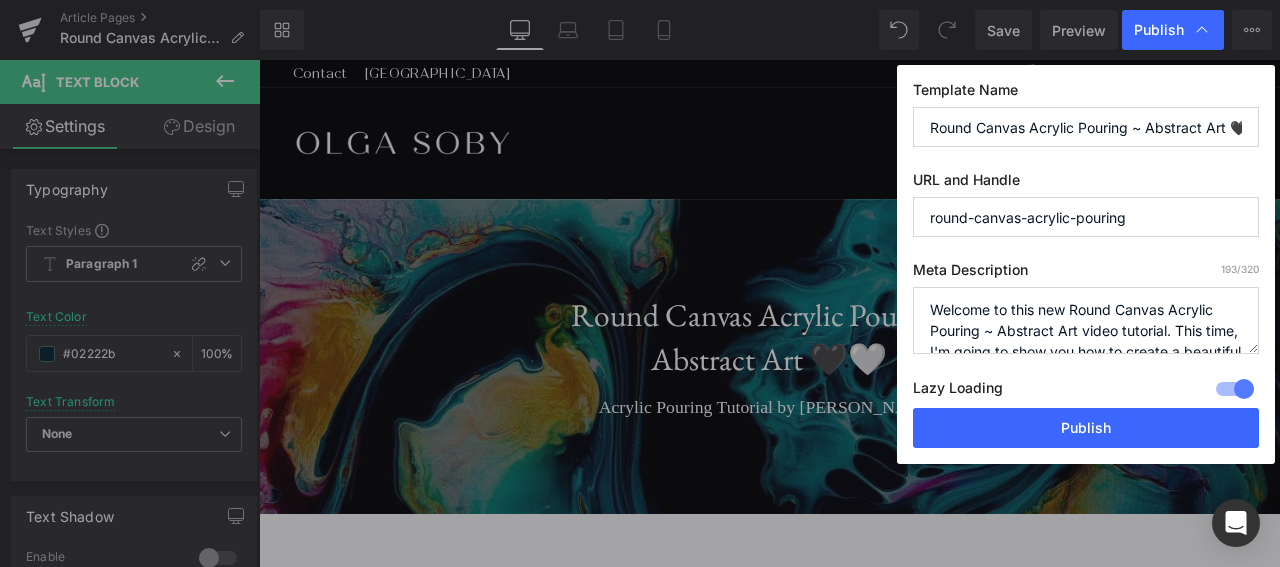 click on "round-canvas-acrylic-pouring" at bounding box center (1086, 217) 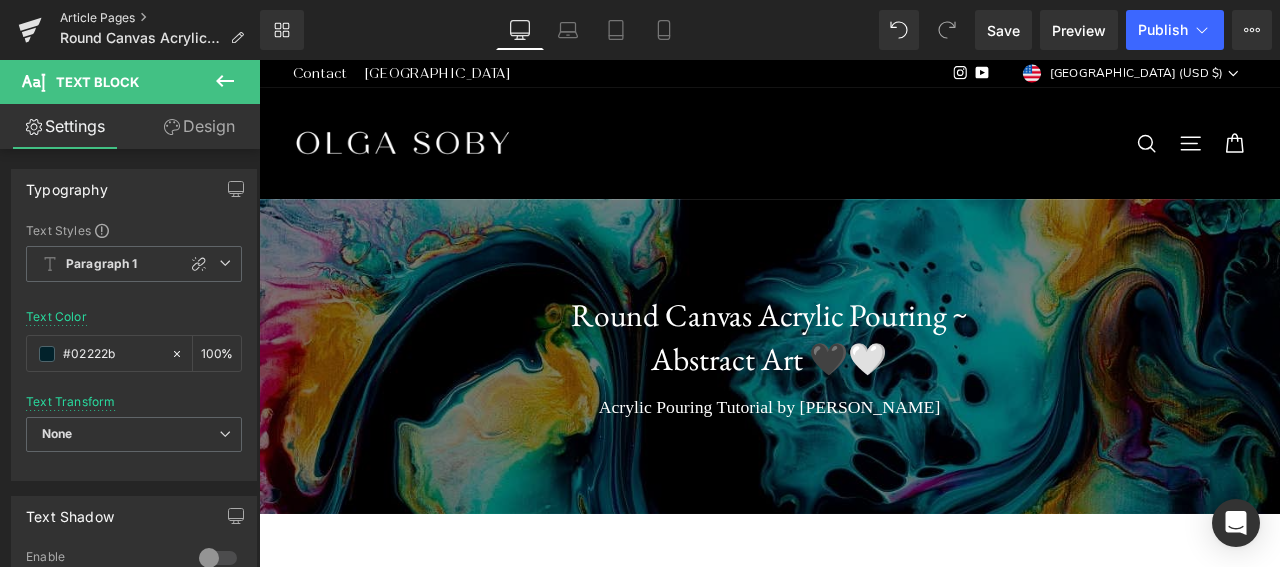 click on "Article Pages" at bounding box center (160, 18) 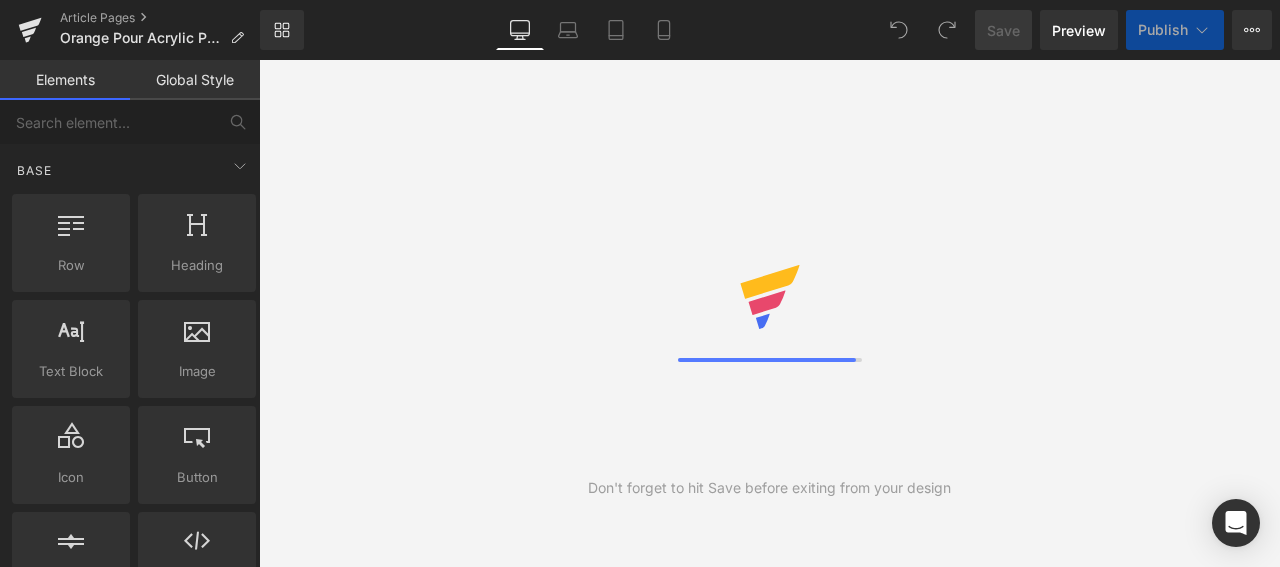 scroll, scrollTop: 0, scrollLeft: 0, axis: both 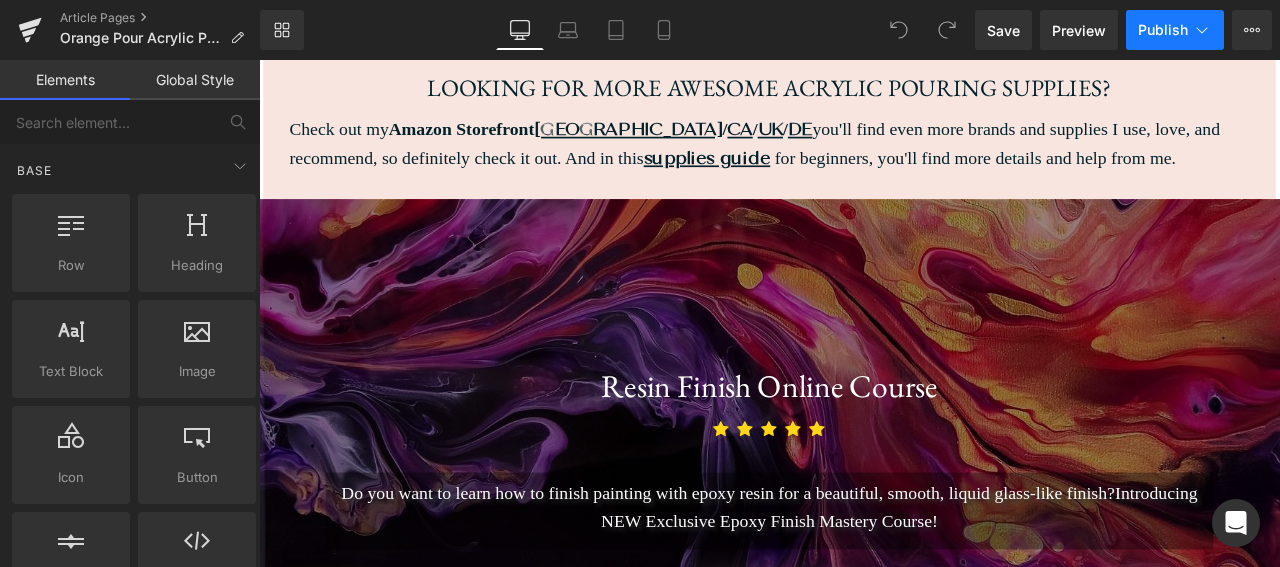 click 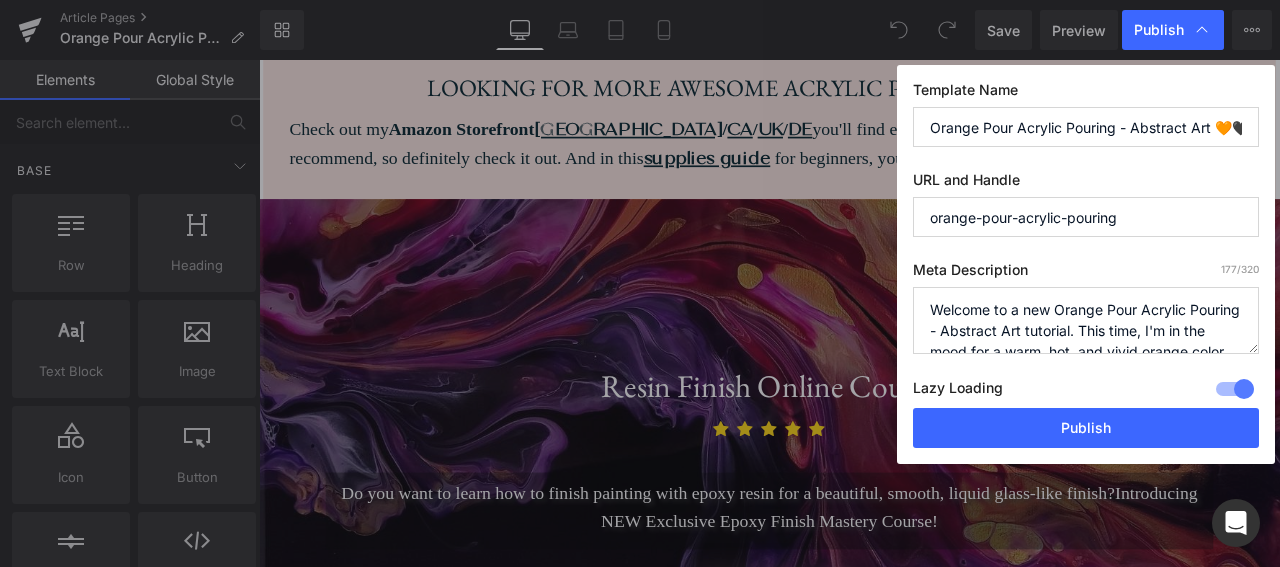 click on "orange-pour-acrylic-pouring" at bounding box center (1086, 217) 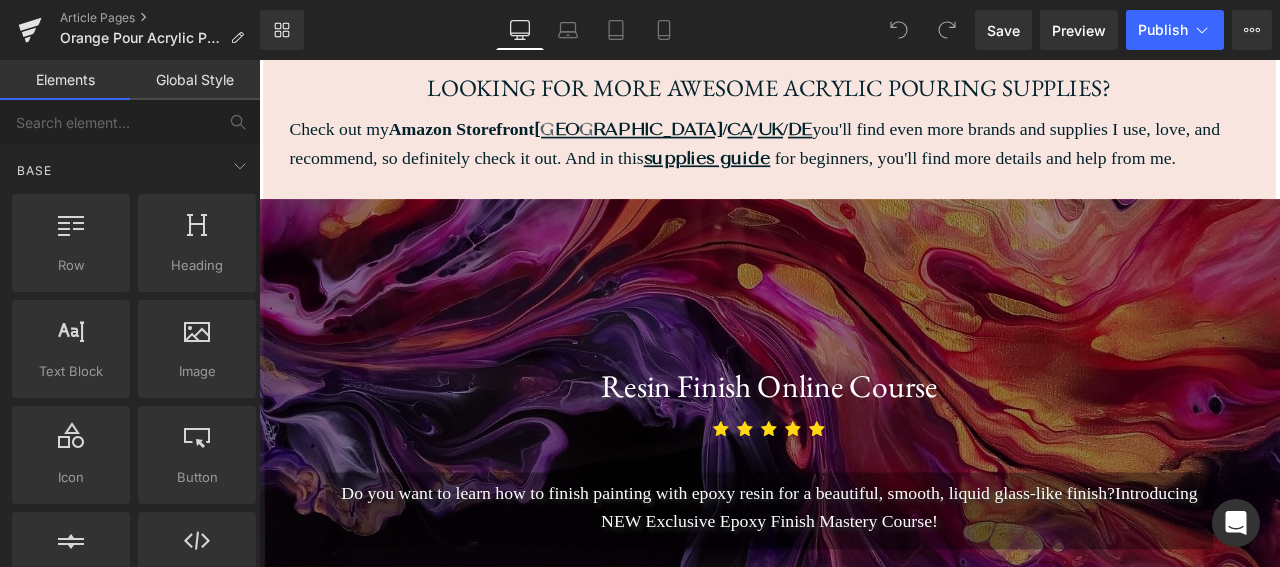 drag, startPoint x: 760, startPoint y: 31, endPoint x: 66, endPoint y: 1, distance: 694.64813 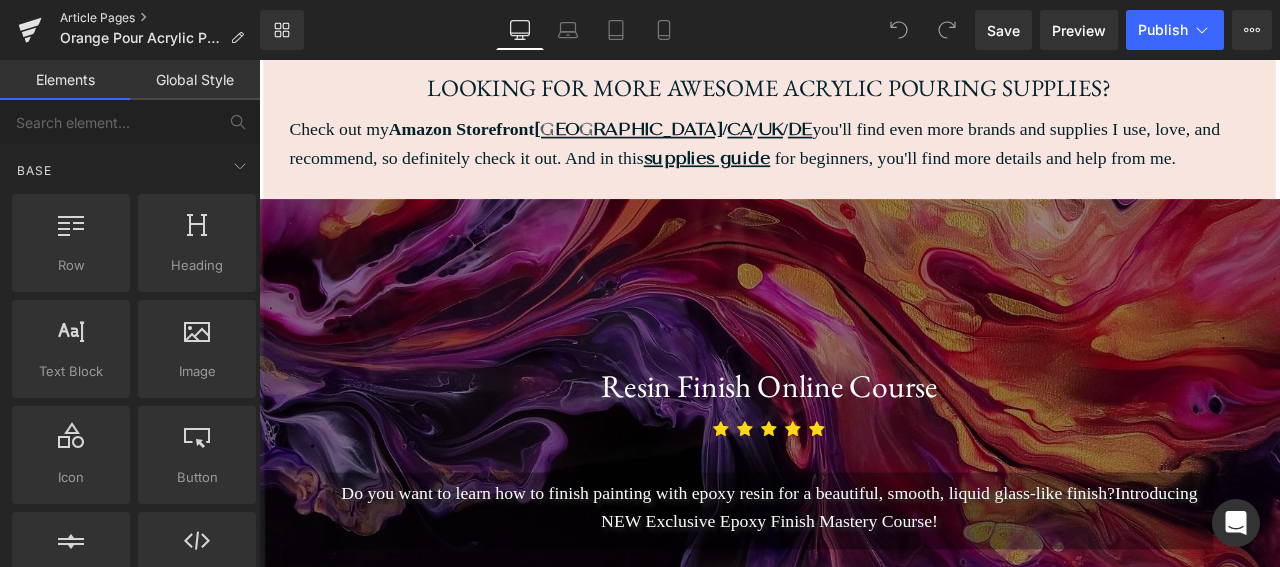 click on "Article Pages" at bounding box center [160, 18] 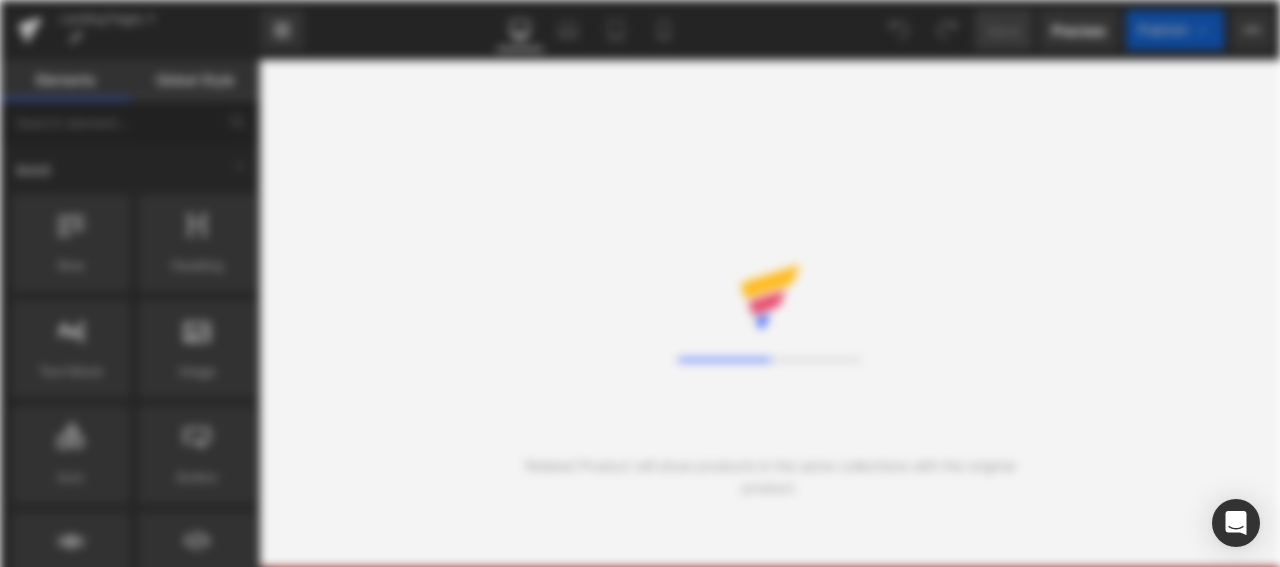 scroll, scrollTop: 0, scrollLeft: 0, axis: both 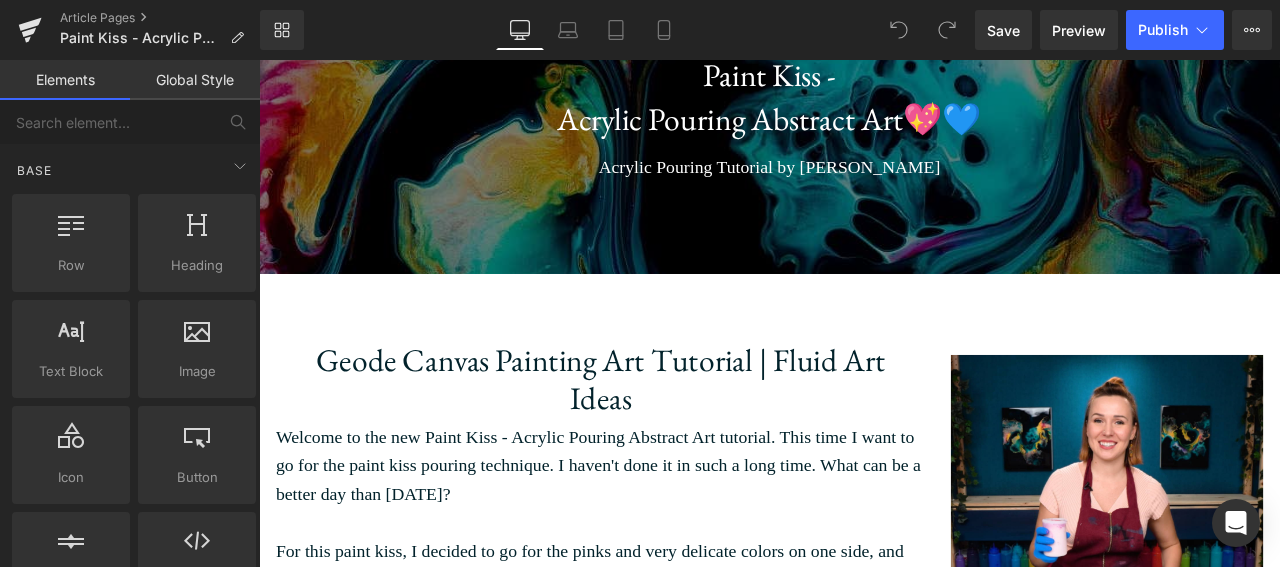 click on "Acrylic Pouring Abstract Art💖💙" at bounding box center (864, 130) 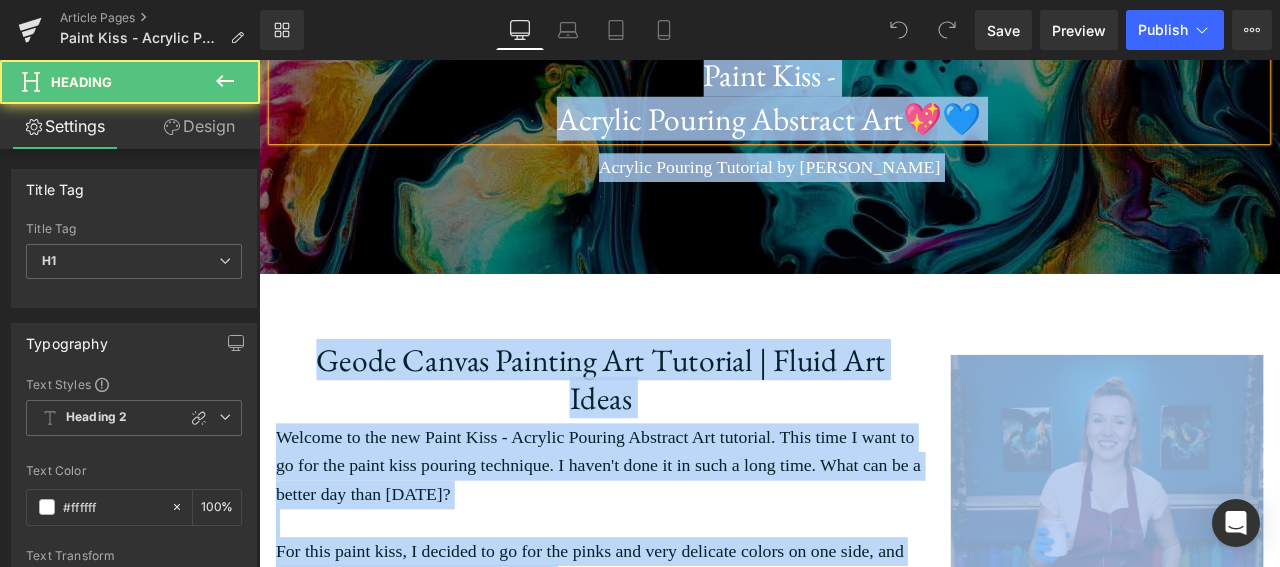 click on "Paint Kiss -" at bounding box center [864, 78] 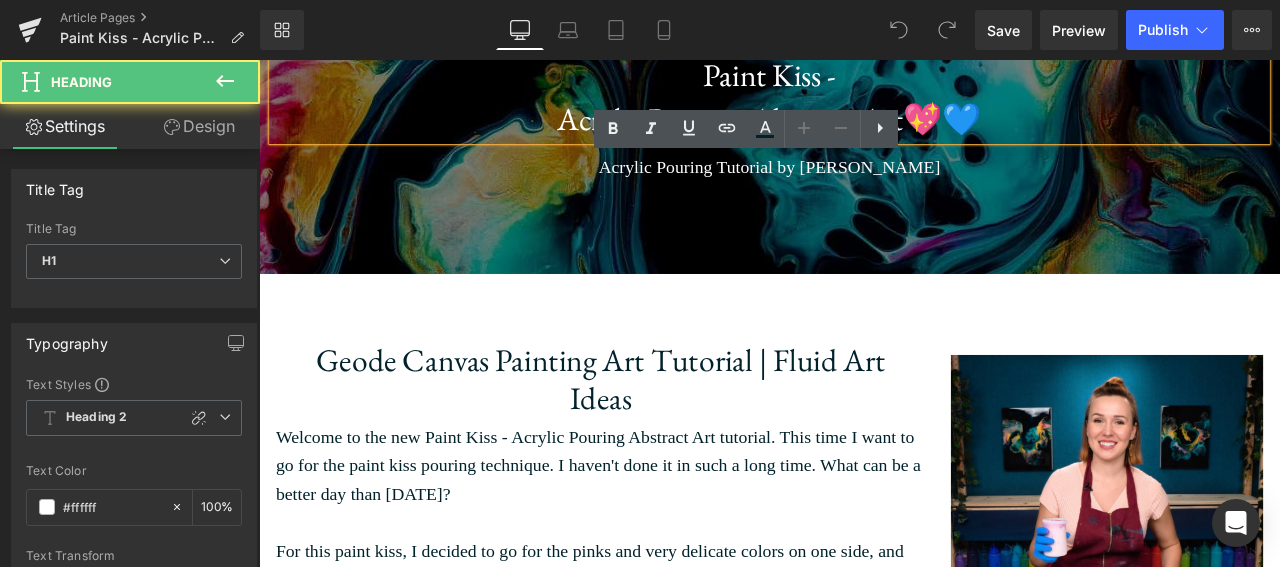 scroll, scrollTop: 266, scrollLeft: 0, axis: vertical 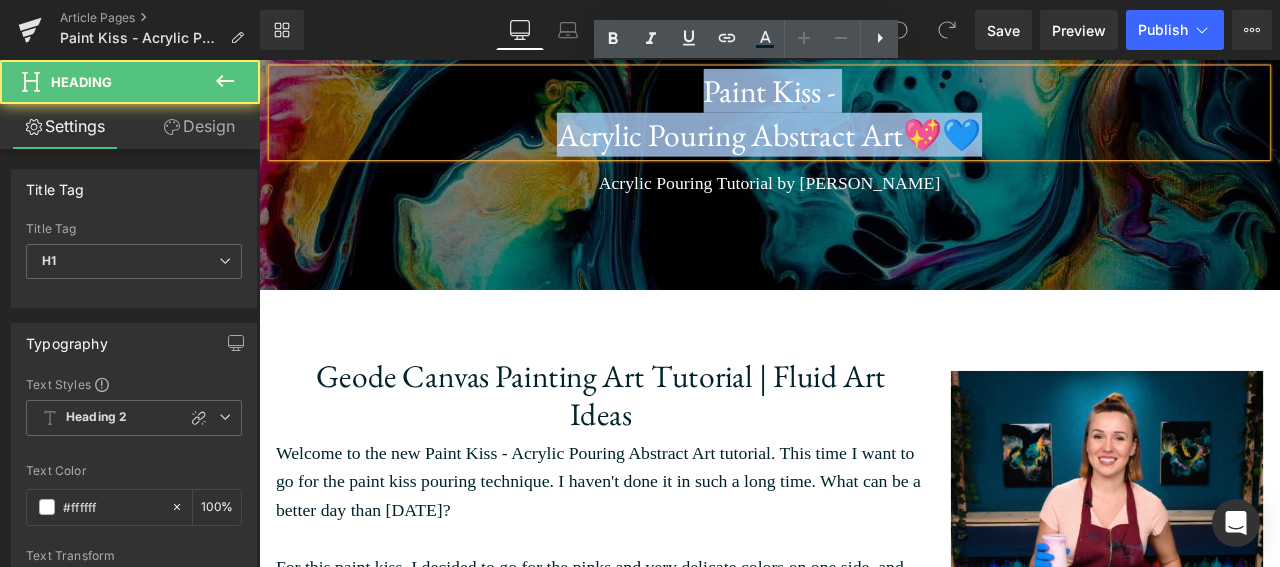 drag, startPoint x: 738, startPoint y: 72, endPoint x: 1134, endPoint y: 144, distance: 402.49225 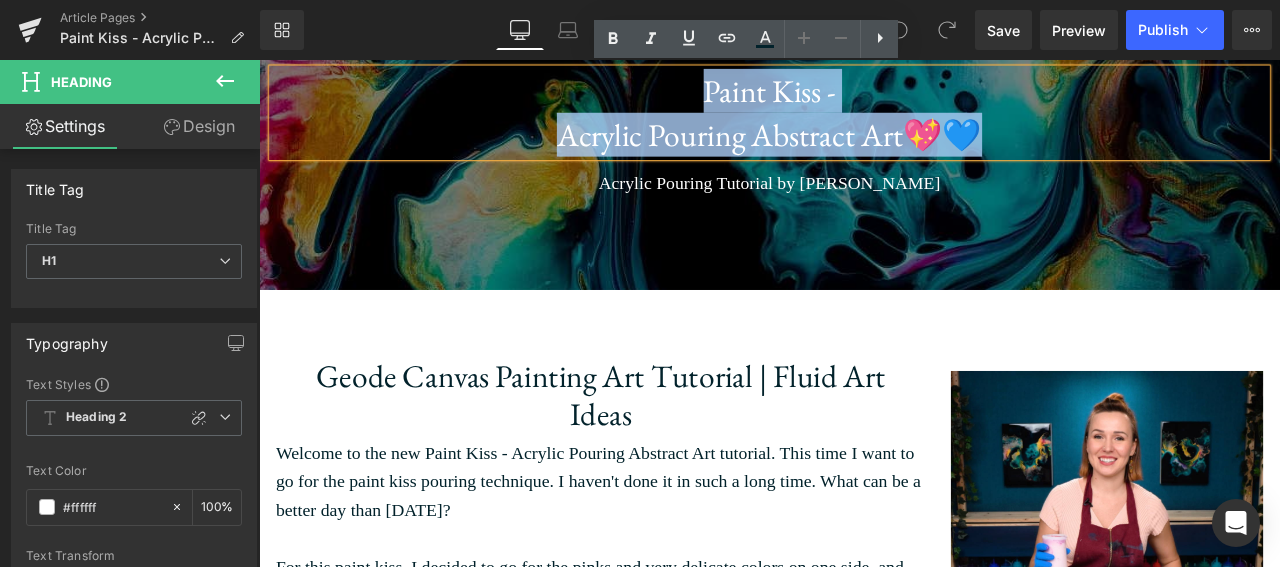 copy on "Paint Kiss -  Acrylic Pouring Abstract Art💖💙" 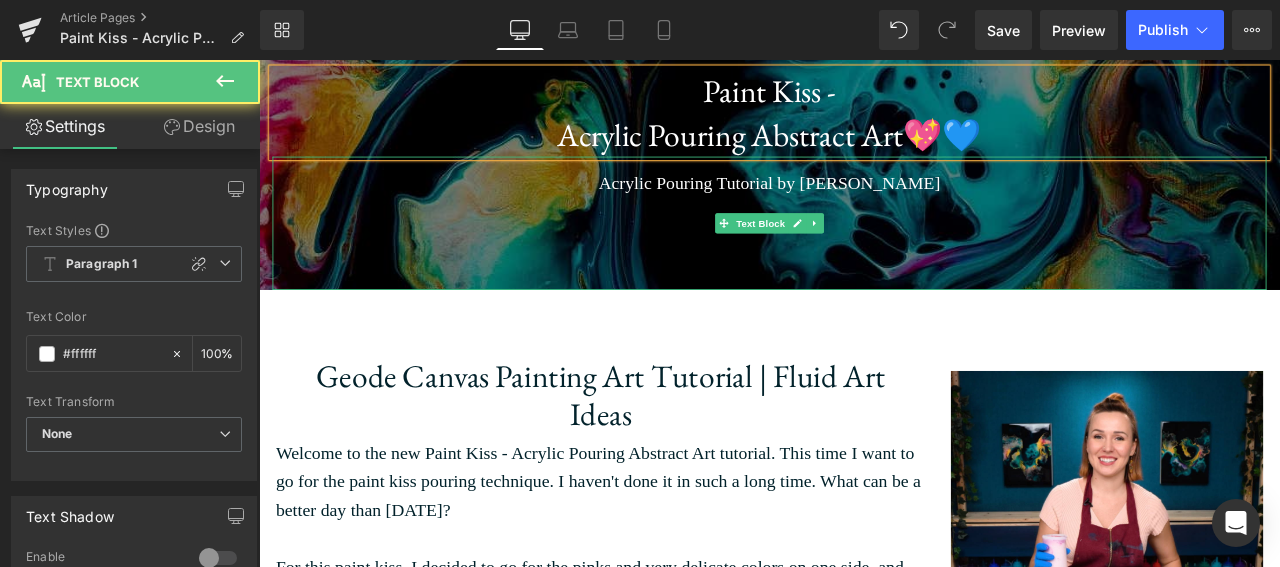 click on "Acrylic Pouring Tutorial by [PERSON_NAME]​" at bounding box center [864, 206] 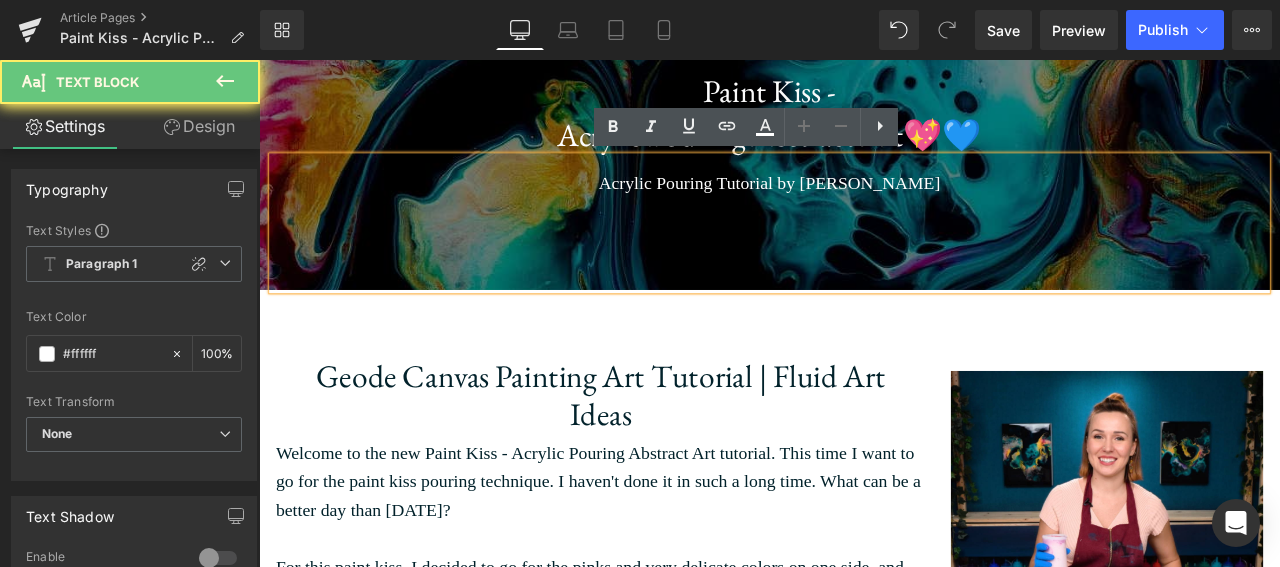 click on "Acrylic Pouring Tutorial by [PERSON_NAME]​" at bounding box center [864, 205] 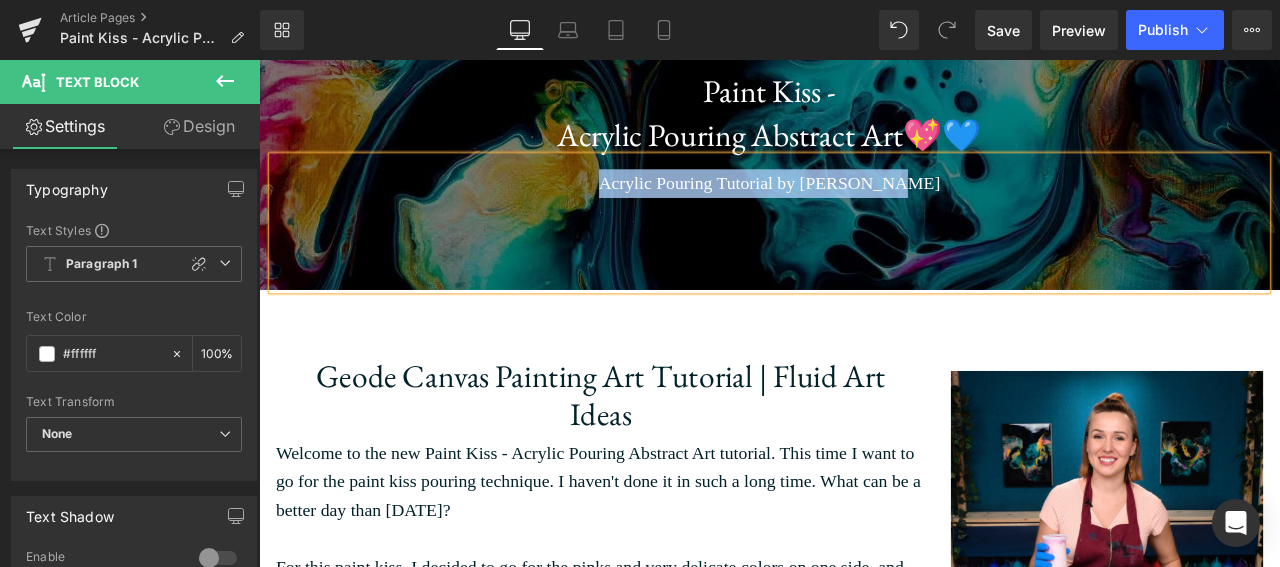 copy on "Acrylic Pouring Tutorial by [PERSON_NAME]​" 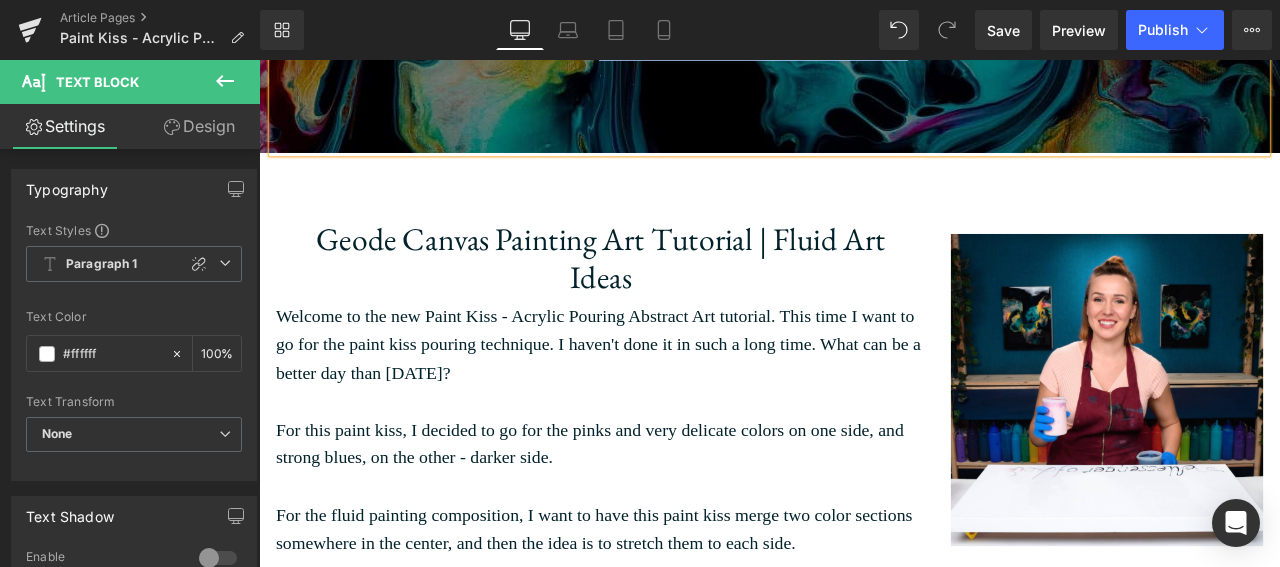 scroll, scrollTop: 435, scrollLeft: 0, axis: vertical 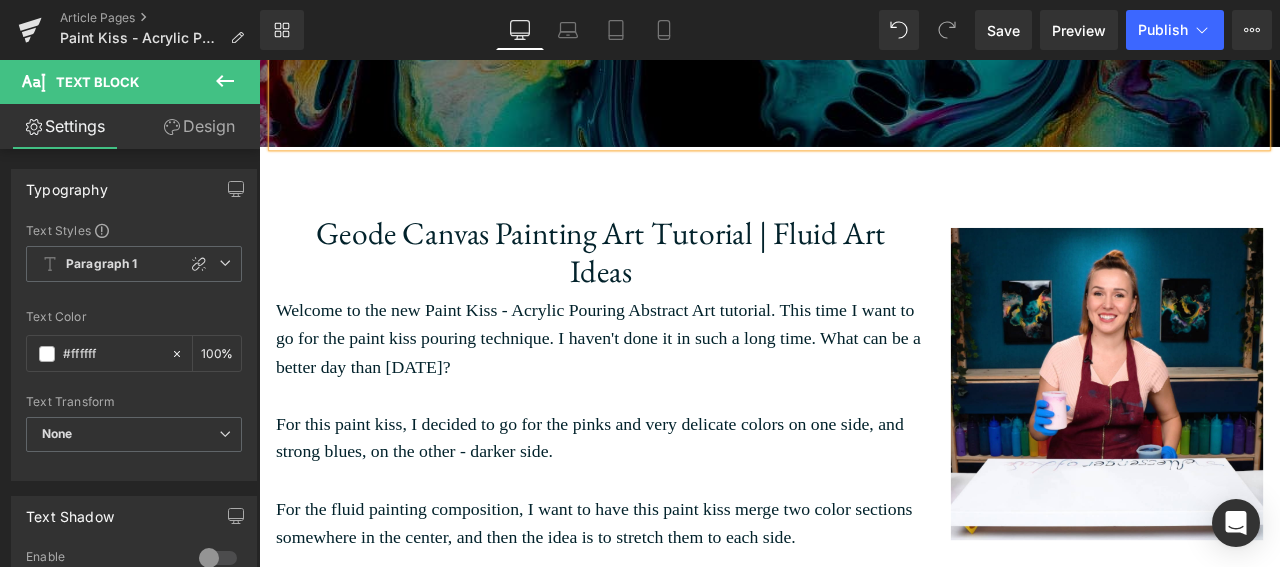 click on "Geode Canvas Painting Art Tutorial | Fluid Art Ideas Heading" at bounding box center [664, 288] 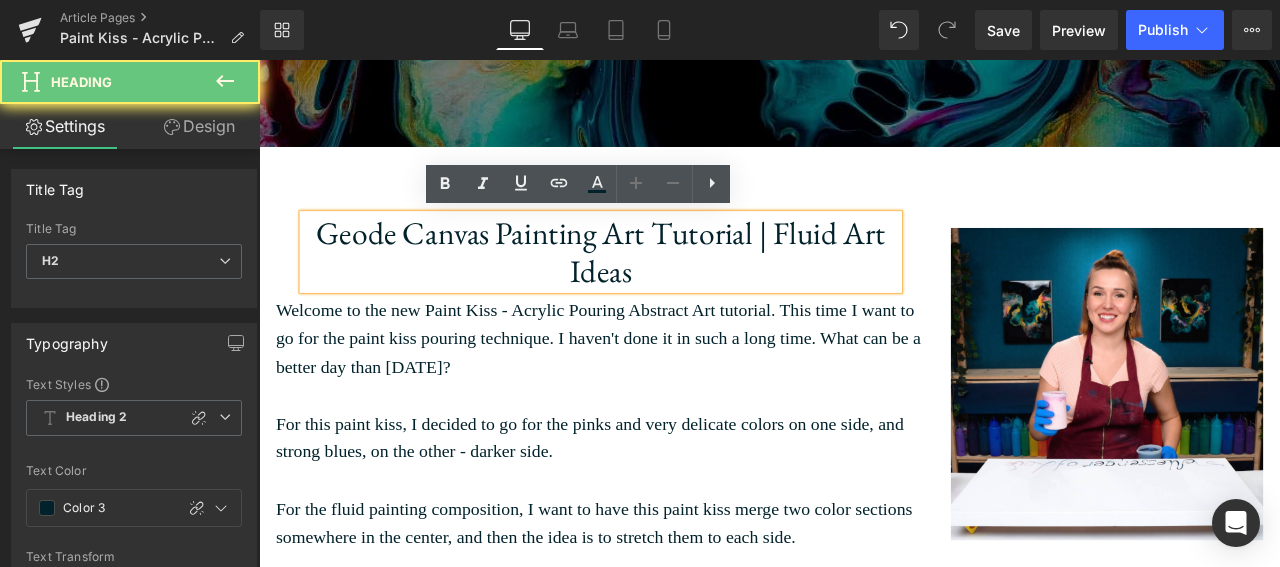 click on "Geode Canvas Painting Art Tutorial | Fluid Art Ideas" at bounding box center [664, 288] 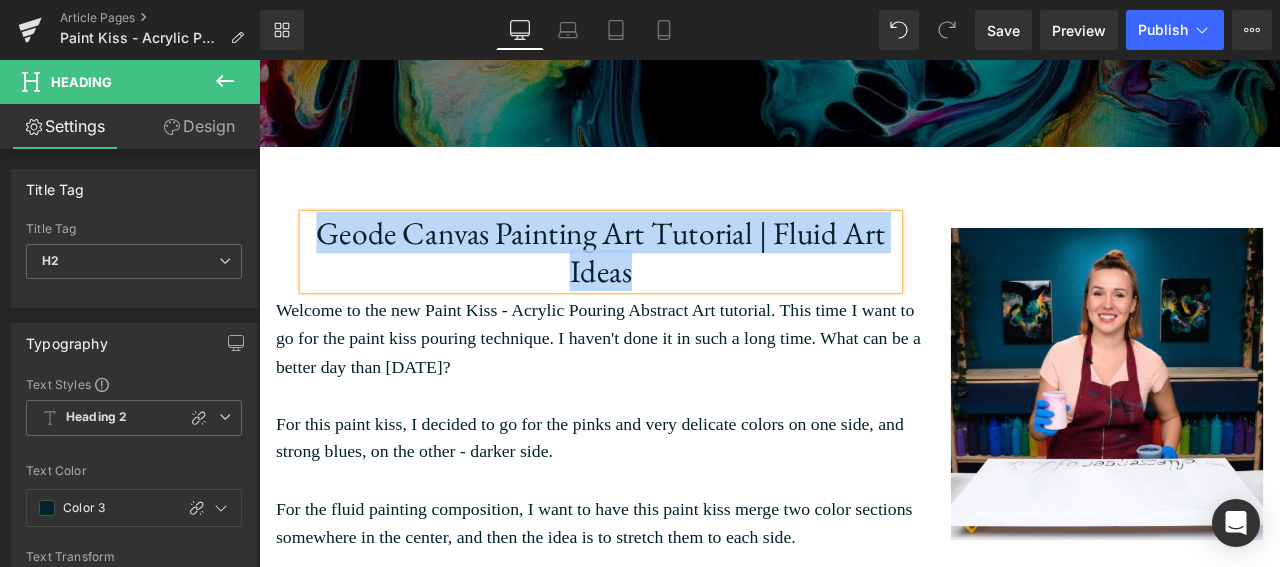 copy on "Geode Canvas Painting Art Tutorial | Fluid Art Ideas" 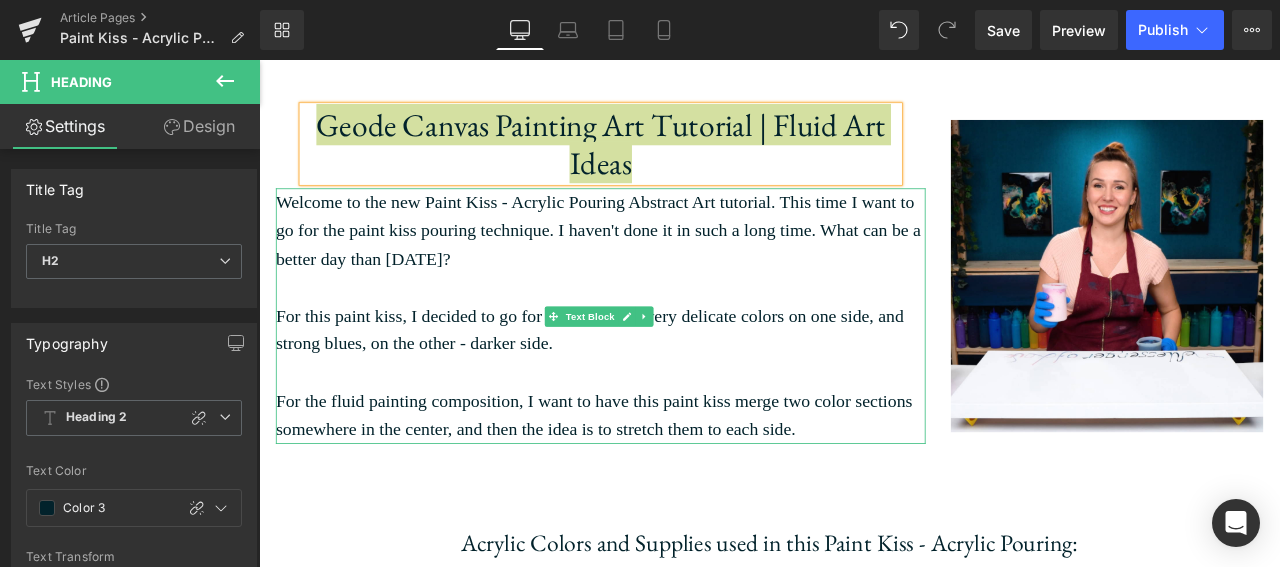 scroll, scrollTop: 566, scrollLeft: 0, axis: vertical 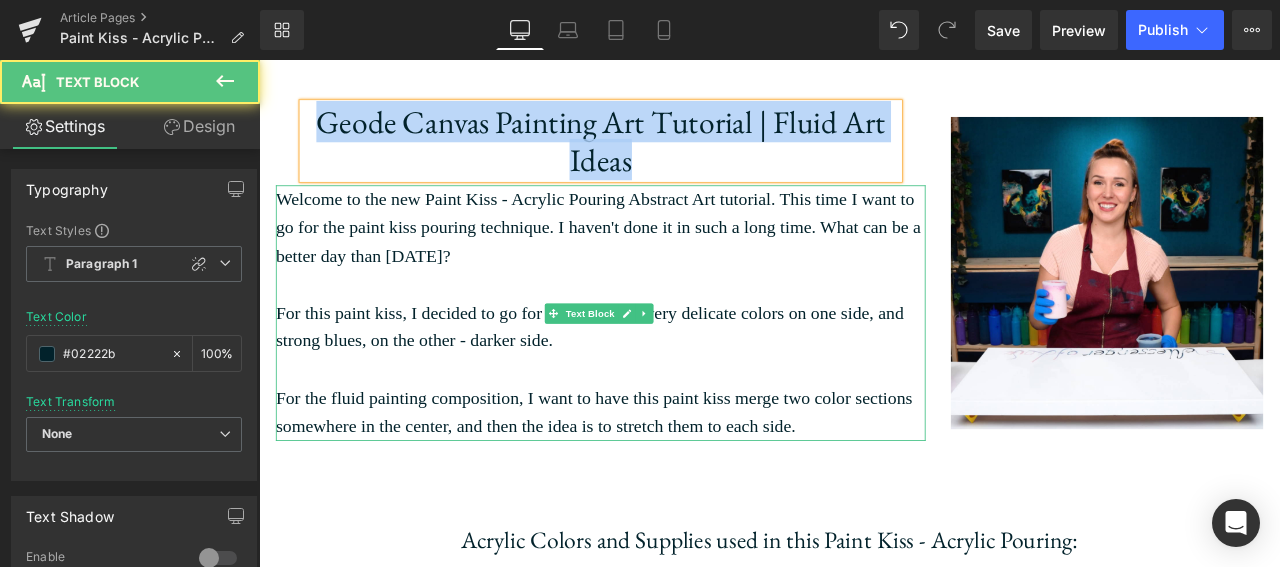 click on "For this paint kiss, I decided to go for the pinks and very delicate colors on one side, and strong blues, on the other - darker side." at bounding box center [664, 377] 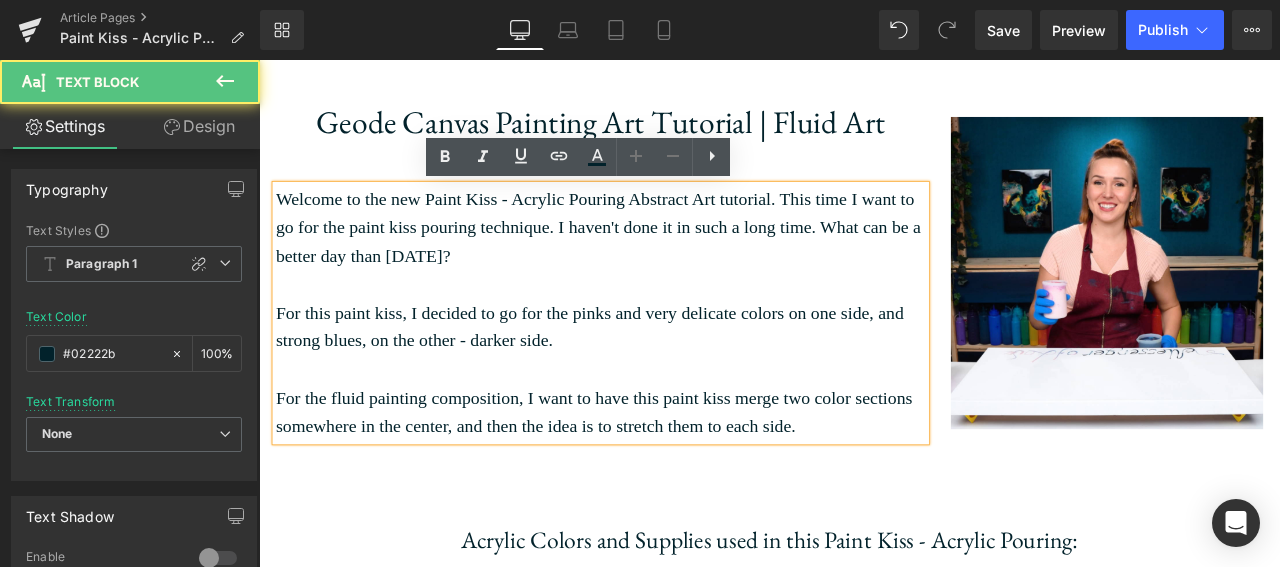 click on "For this paint kiss, I decided to go for the pinks and very delicate colors on one side, and strong blues, on the other - darker side." at bounding box center (664, 377) 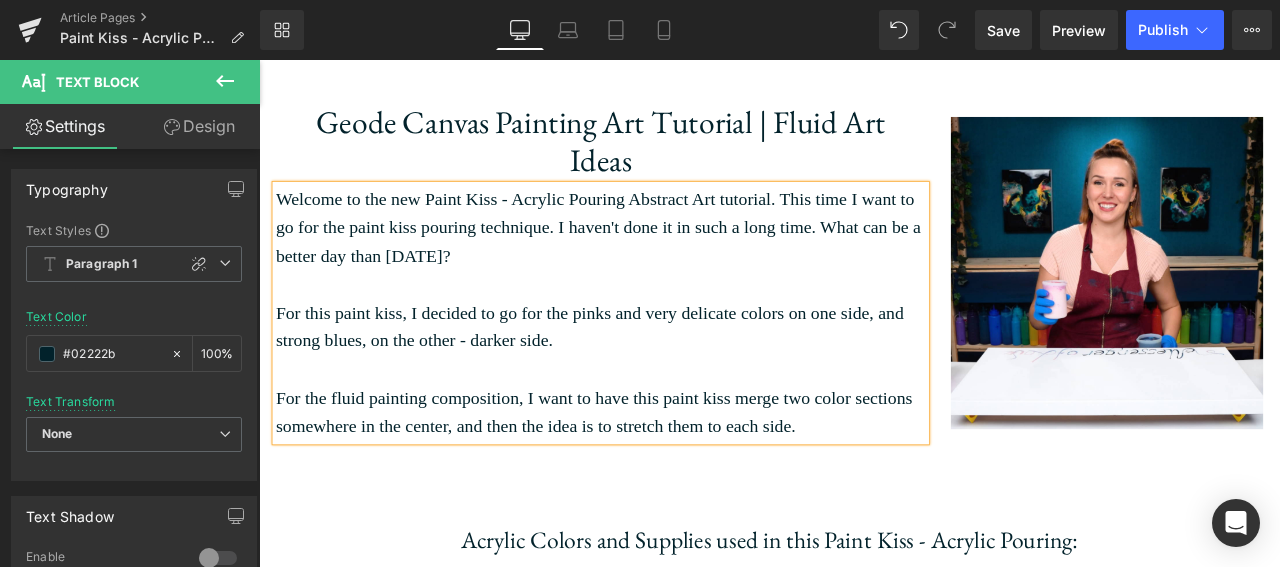 copy on "Welcome to the new Paint Kiss - Acrylic Pouring Abstract Art tutorial. This time I want to go for the paint kiss pouring technique. I haven't done it in such a long time. What can be a better day than today?  For this paint kiss, I decided to go for the pinks and very delicate colors on one side, and strong blues, on the other - darker side.  For the fluid painting composition, I want to have this paint kiss merge two color sections somewhere in the center, and then the idea is to stretch them to each side." 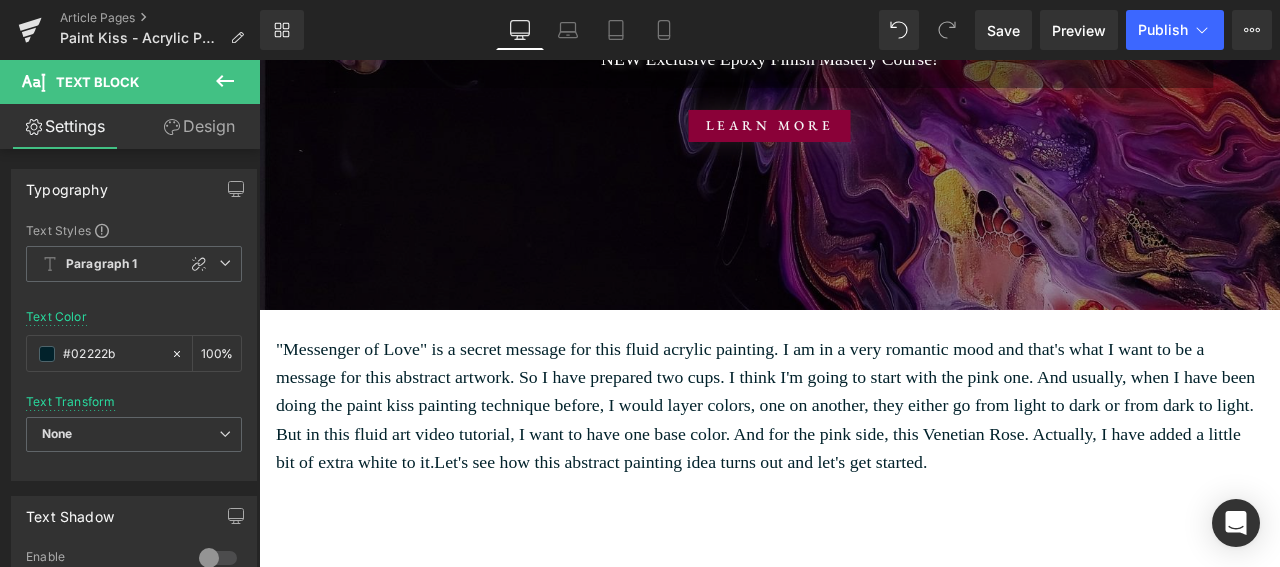 scroll, scrollTop: 2138, scrollLeft: 0, axis: vertical 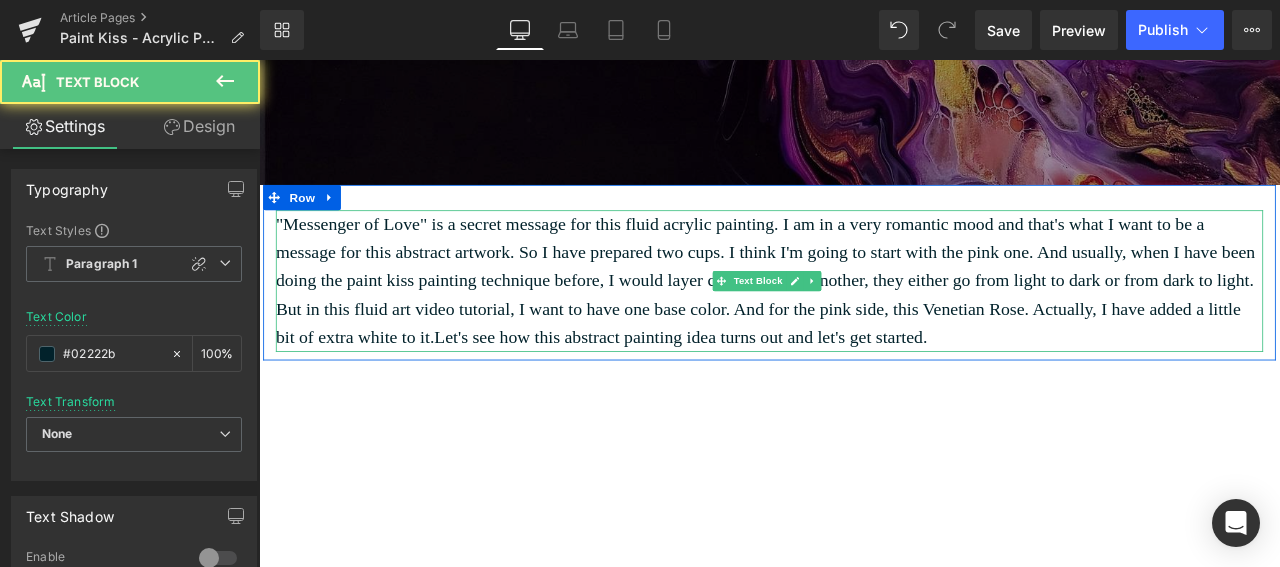 click on "Let's see how this abstract painting idea turns out and let's get started." at bounding box center (759, 388) 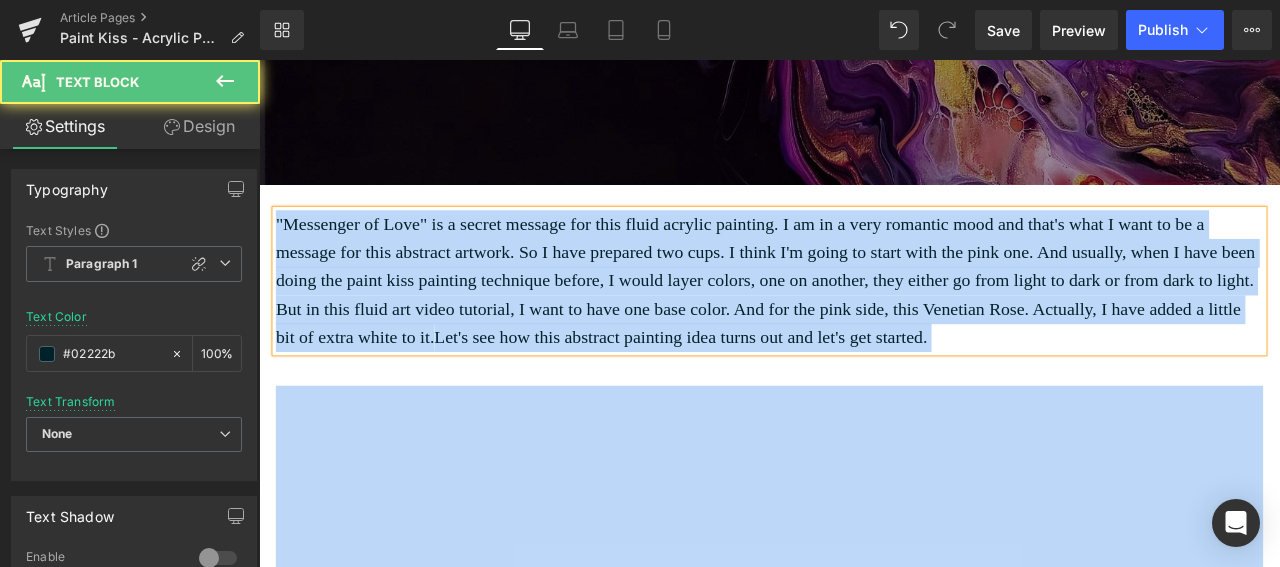 click on "Let's see how this abstract painting idea turns out and let's get started." at bounding box center [759, 388] 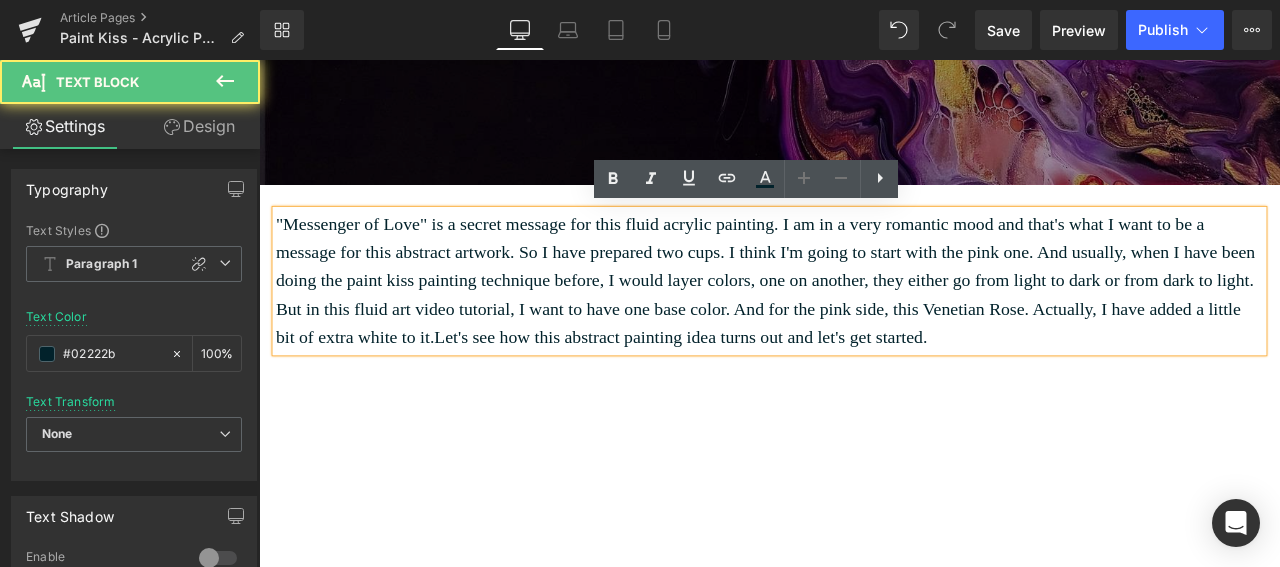 click on "Let's see how this abstract painting idea turns out and let's get started." at bounding box center [759, 388] 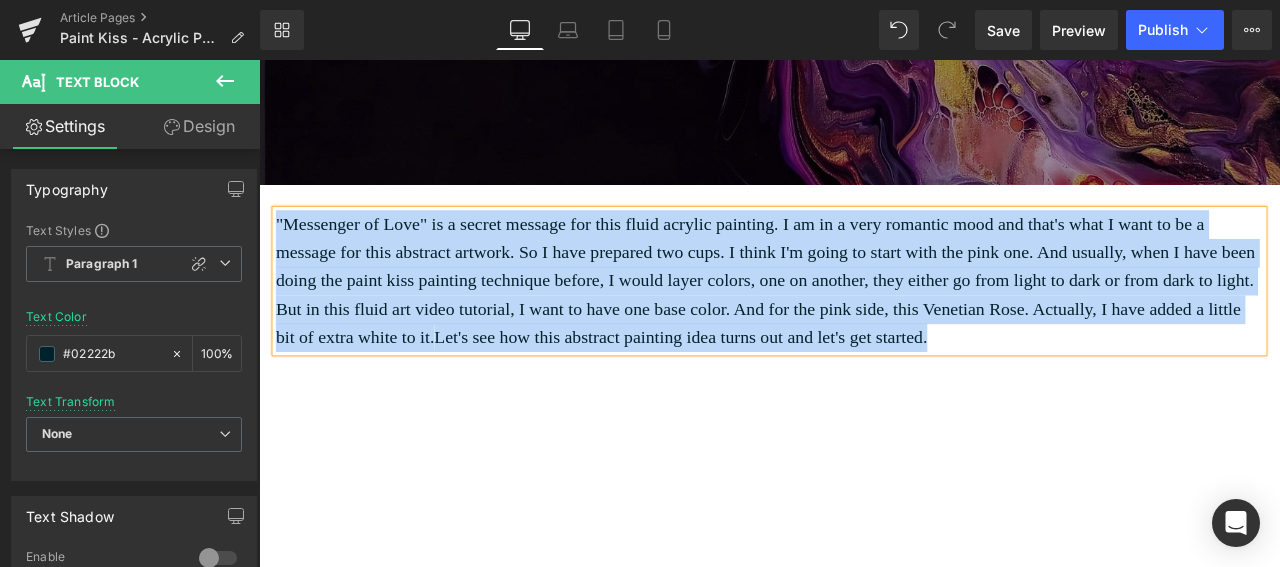 copy on ""Messenger of Love" is a secret message for this fluid acrylic painting. I am in a very romantic mood and that's what I want to be a message for this abstract artwork. So I have prepared two cups. I think I'm going to start with the pink one. And usually, when I have been doing the paint kiss painting technique before, I would layer colors, one on another, they either go from light to dark or from dark to light. But in this fluid art video tutorial, I want to have one base color. And for the pink side, this Venetian Rose. Actually, I have added a little bit of extra white to it.  Let's see how this abstract painting idea turns out and let's get started." 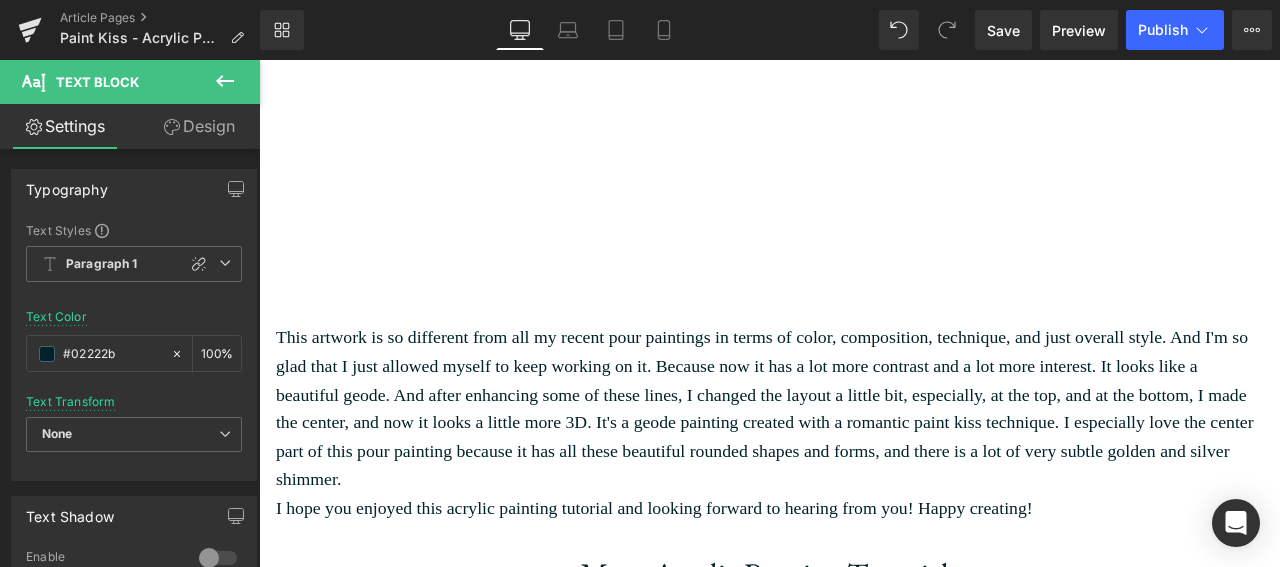scroll, scrollTop: 2912, scrollLeft: 0, axis: vertical 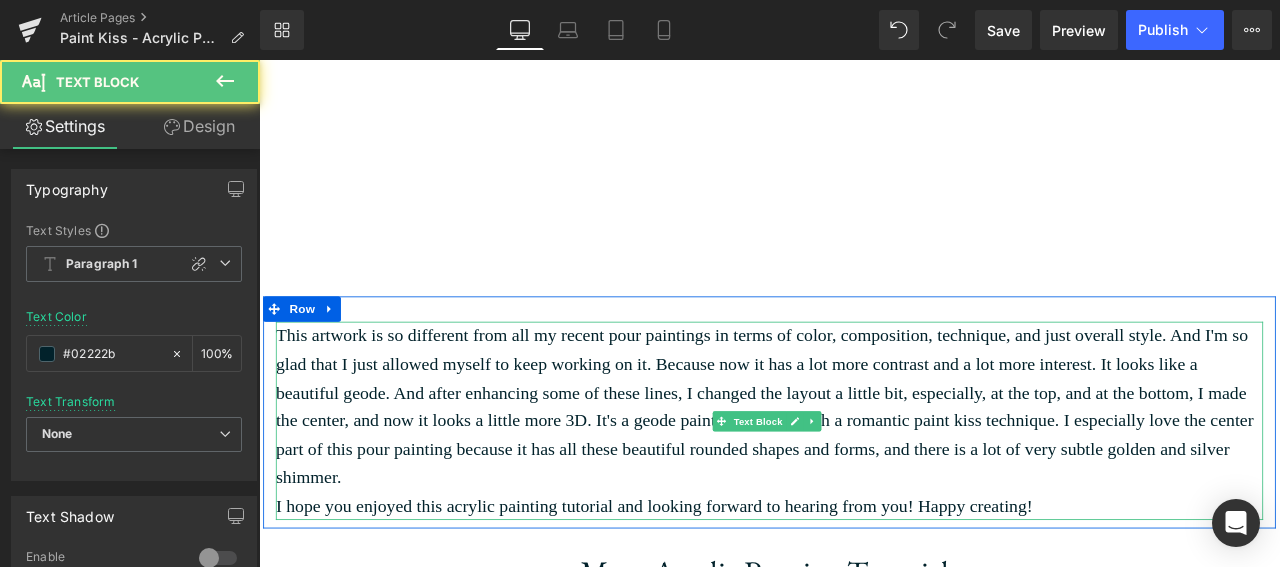 click on "This artwork is so different from all my recent pour paintings in terms of color, composition, technique, and just overall style. And I'm so glad that I just allowed myself to keep working on it. Because now it has a lot more contrast and a lot more interest. It looks like a beautiful geode. And after enhancing some of these lines, I changed the layout a little bit, especially, at the top, and at the bottom, I made the center, and now it looks a little more 3D. It's a geode painting created with a romantic paint kiss technique. I especially love the center part of this pour painting because it has all these beautiful rounded shapes and forms, and there is a lot of very subtle golden and silver shimmer." at bounding box center (864, 471) 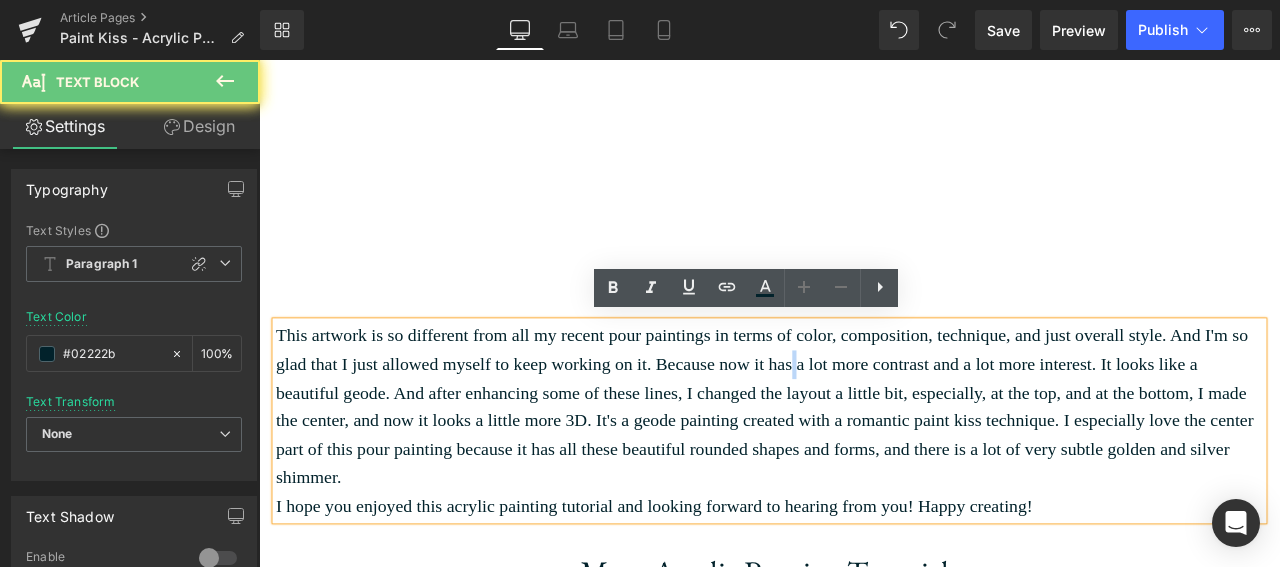 click on "This artwork is so different from all my recent pour paintings in terms of color, composition, technique, and just overall style. And I'm so glad that I just allowed myself to keep working on it. Because now it has a lot more contrast and a lot more interest. It looks like a beautiful geode. And after enhancing some of these lines, I changed the layout a little bit, especially, at the top, and at the bottom, I made the center, and now it looks a little more 3D. It's a geode painting created with a romantic paint kiss technique. I especially love the center part of this pour painting because it has all these beautiful rounded shapes and forms, and there is a lot of very subtle golden and silver shimmer." at bounding box center (864, 471) 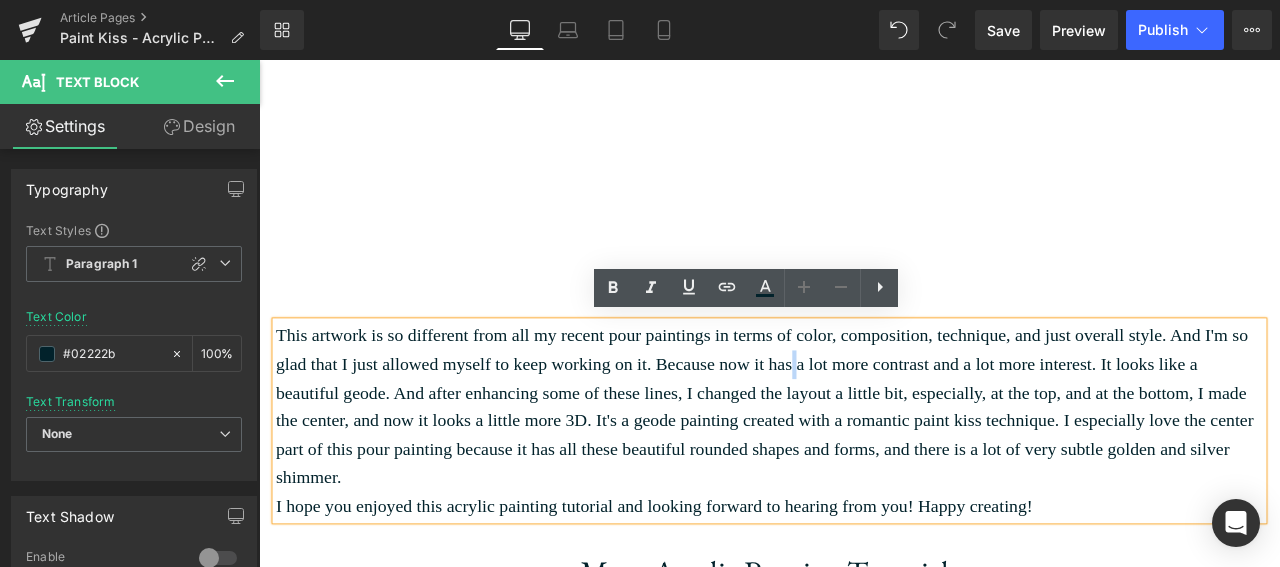 click on "This artwork is so different from all my recent pour paintings in terms of color, composition, technique, and just overall style. And I'm so glad that I just allowed myself to keep working on it. Because now it has a lot more contrast and a lot more interest. It looks like a beautiful geode. And after enhancing some of these lines, I changed the layout a little bit, especially, at the top, and at the bottom, I made the center, and now it looks a little more 3D. It's a geode painting created with a romantic paint kiss technique. I especially love the center part of this pour painting because it has all these beautiful rounded shapes and forms, and there is a lot of very subtle golden and silver shimmer." at bounding box center [864, 471] 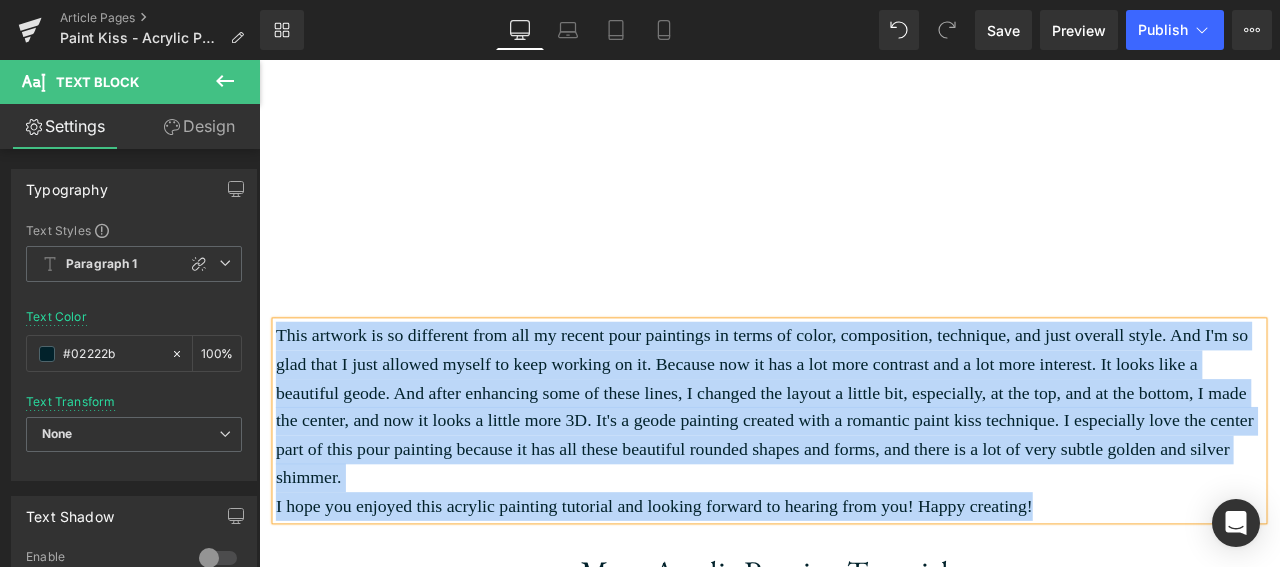 copy on "This artwork is so different from all my recent pour paintings in terms of color, composition, technique, and just overall style. And I'm so glad that I just allowed myself to keep working on it. Because now it has a lot more contrast and a lot more interest. It looks like a beautiful geode. And after enhancing some of these lines, I changed the layout a little bit, especially, at the top, and at the bottom, I made the center, and now it looks a little more 3D. It's a geode painting created with a romantic paint kiss technique. I especially love the center part of this pour painting because it has all these beautiful rounded shapes and forms, and there is a lot of very subtle golden and silver shimmer.  I hope you enjoyed this acrylic painting tutorial and looking forward to hearing from you! Happy creating!" 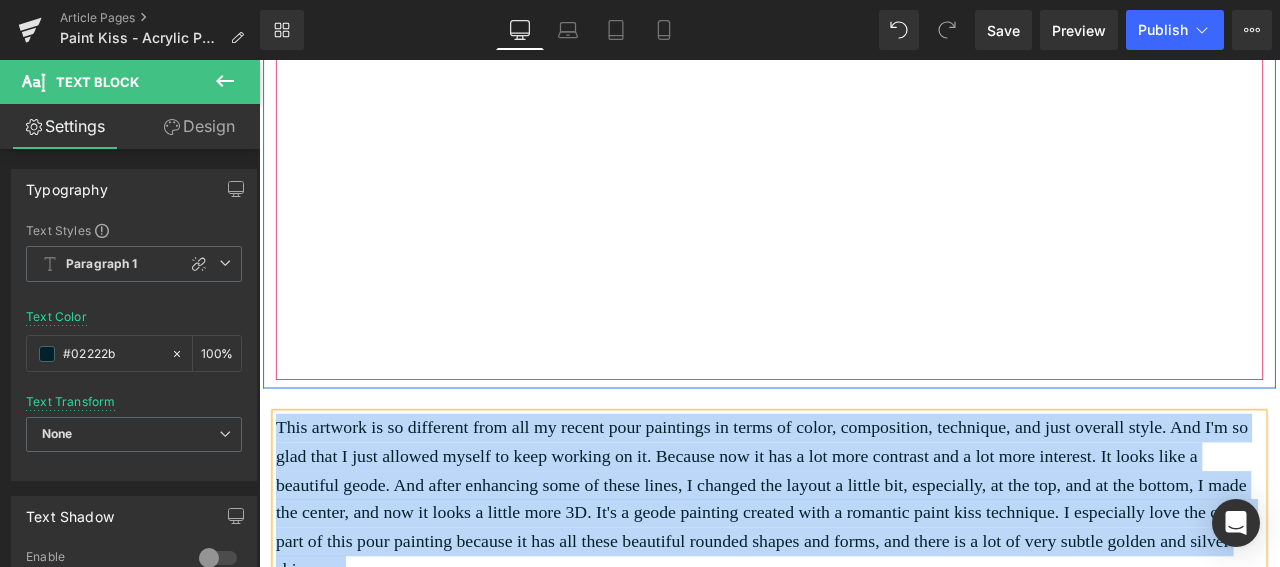 scroll, scrollTop: 2802, scrollLeft: 0, axis: vertical 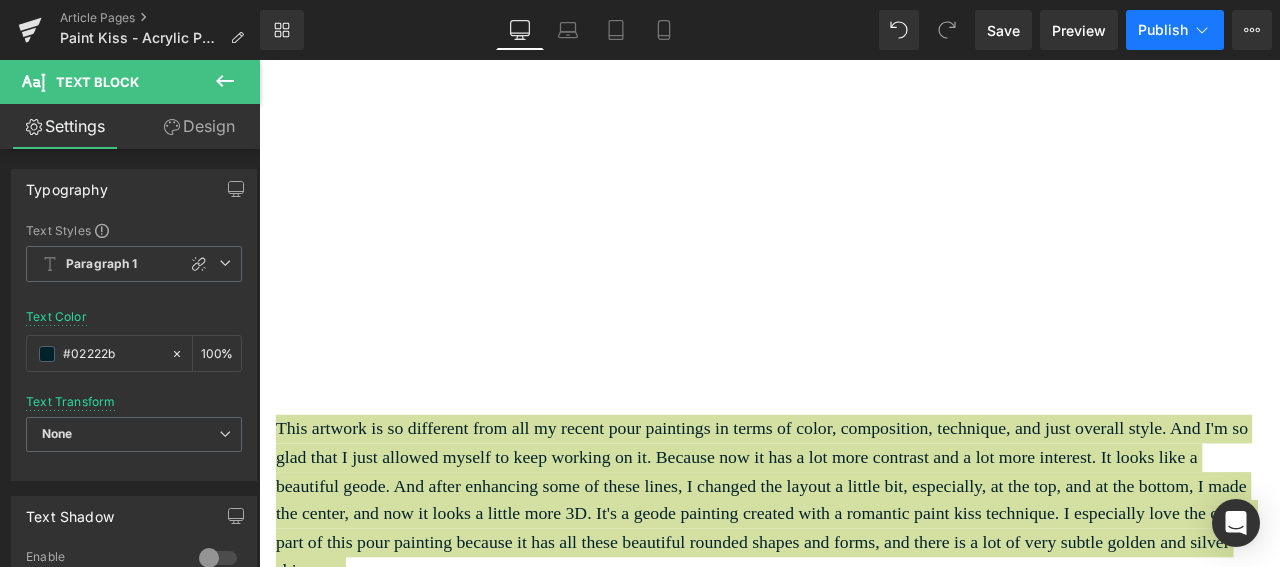 click 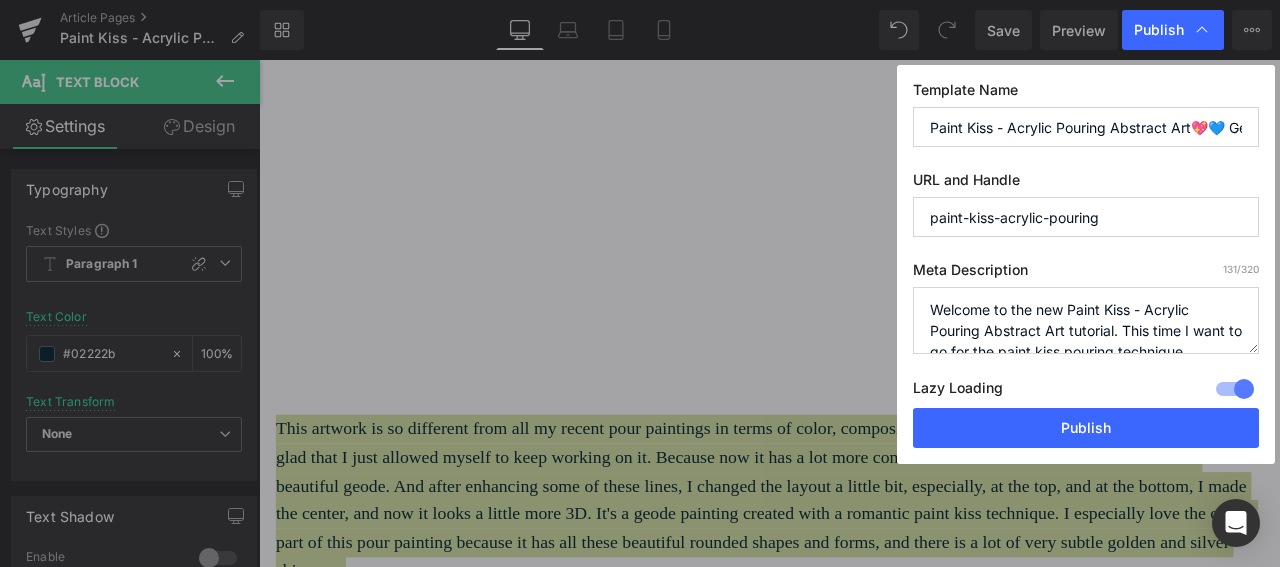 click on "paint-kiss-acrylic-pouring" at bounding box center [1086, 217] 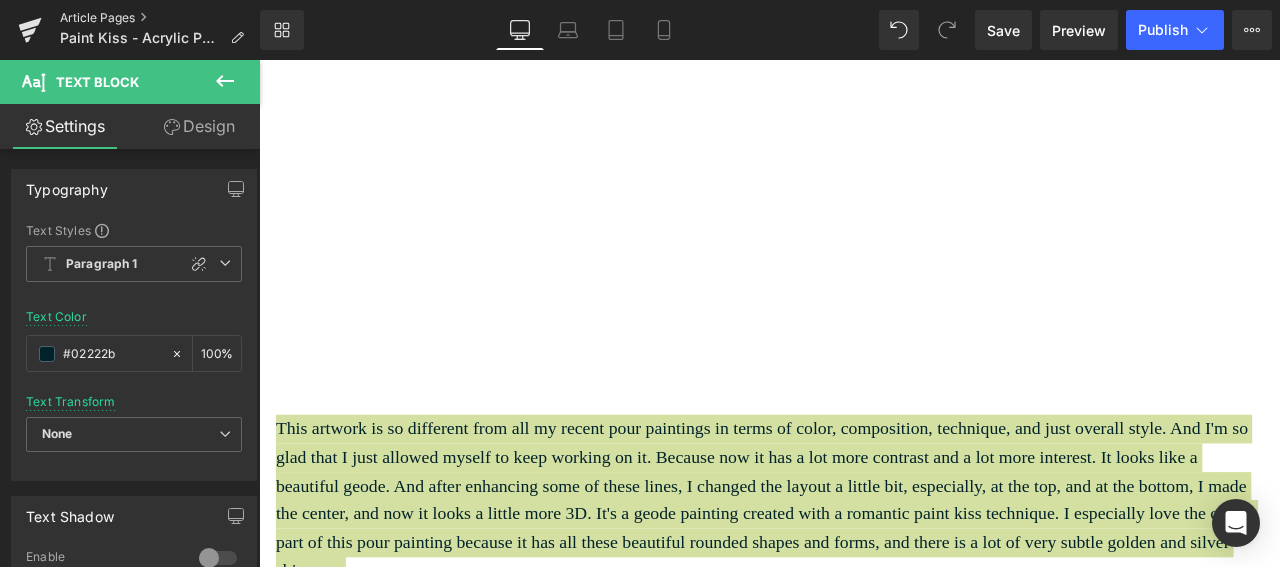 click on "Article Pages" at bounding box center [160, 18] 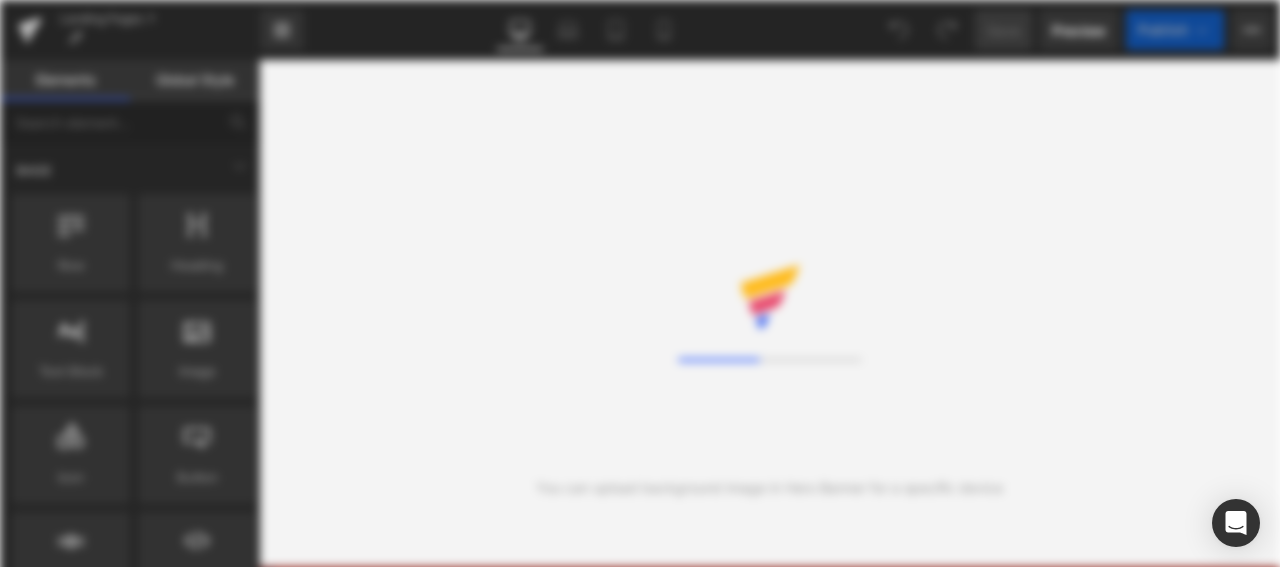 scroll, scrollTop: 0, scrollLeft: 0, axis: both 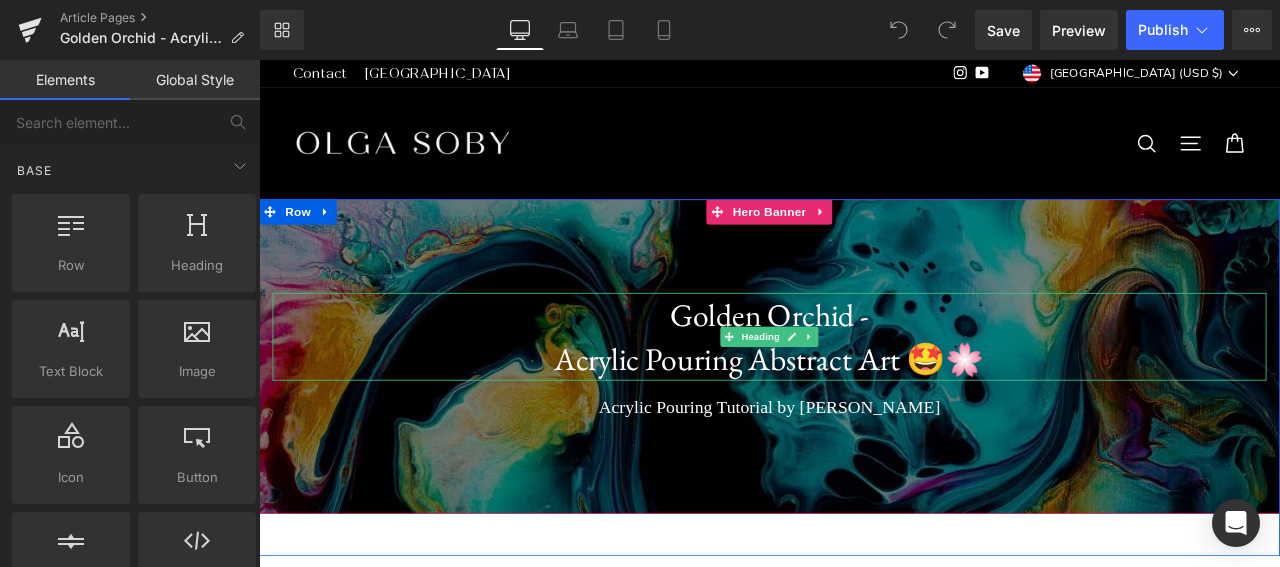 click on "Golden Orchid -" at bounding box center [864, 362] 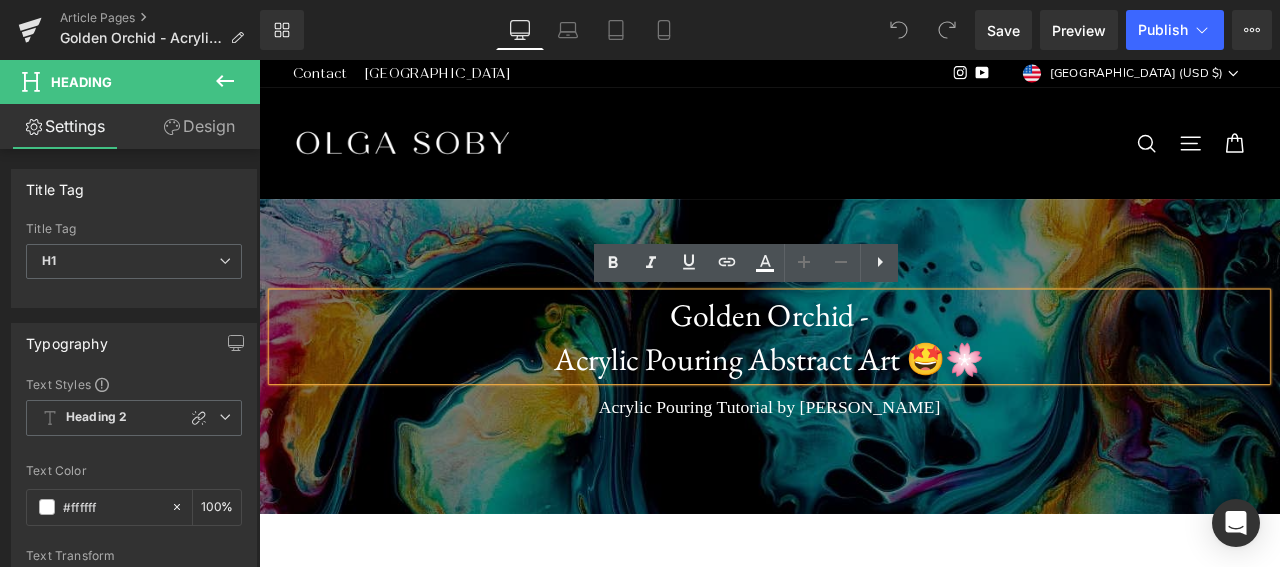 click on "Golden Orchid -" at bounding box center (864, 362) 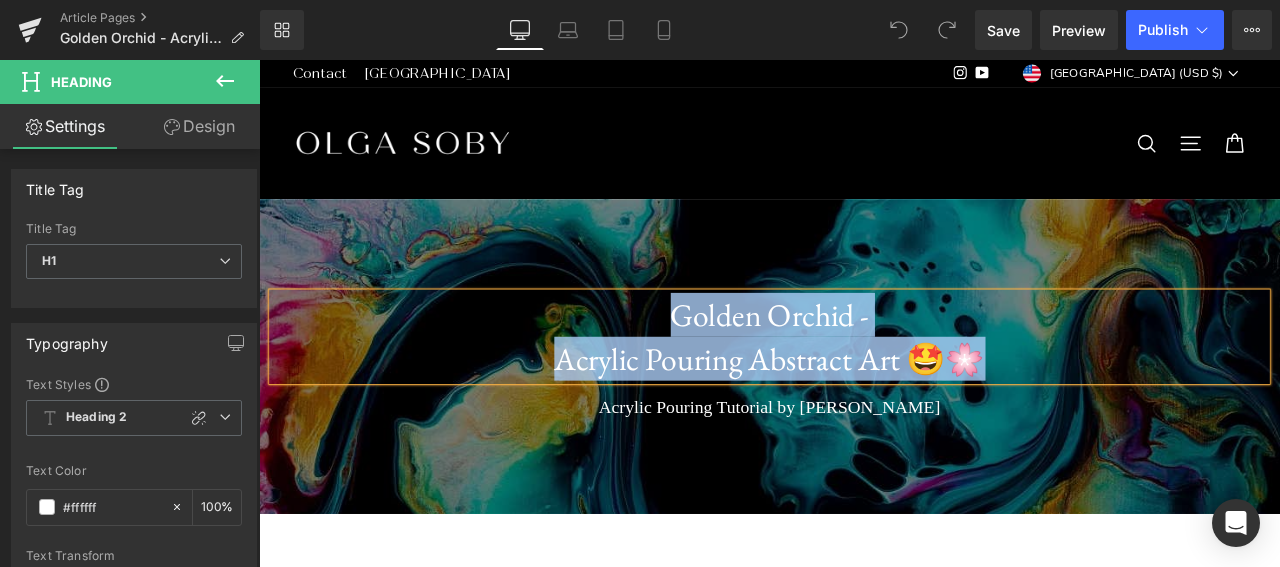 copy on "Golden Orchid -  Acrylic Pouring Abstract Art 🤩🌸" 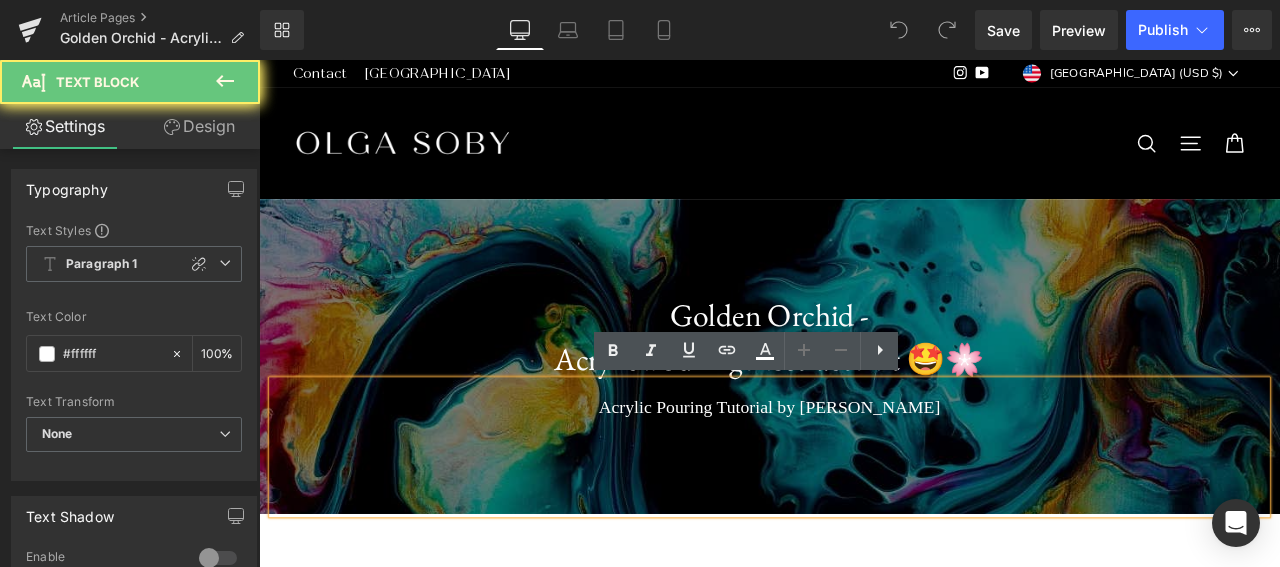click on "Acrylic Pouring Tutorial by [PERSON_NAME]​" at bounding box center [864, 471] 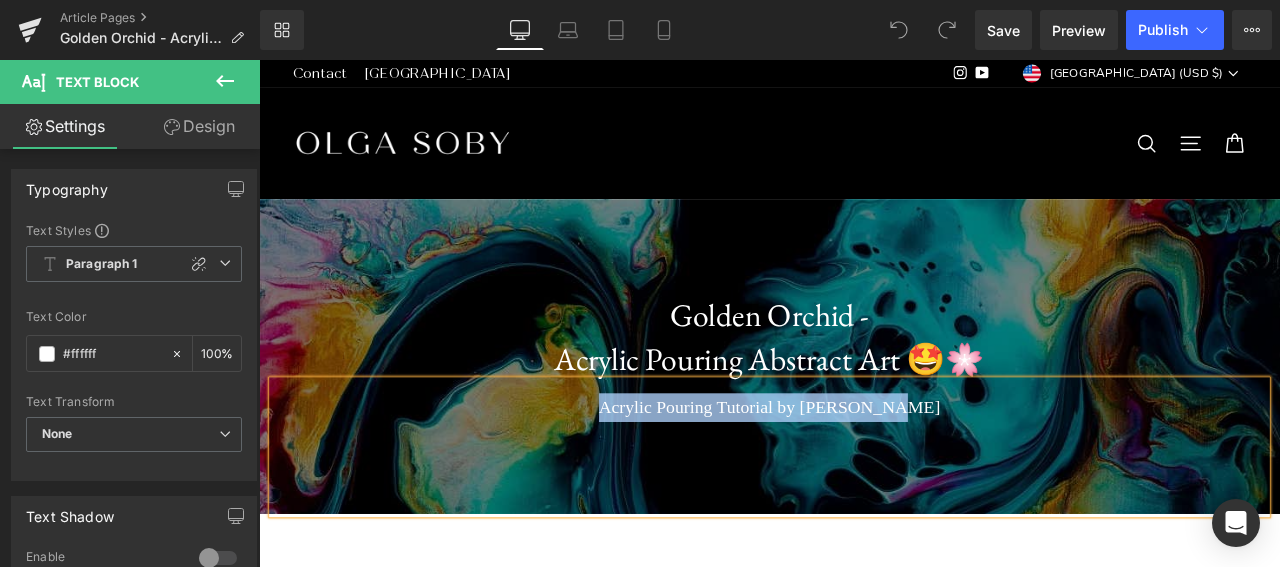 copy on "Acrylic Pouring Tutorial by [PERSON_NAME]​" 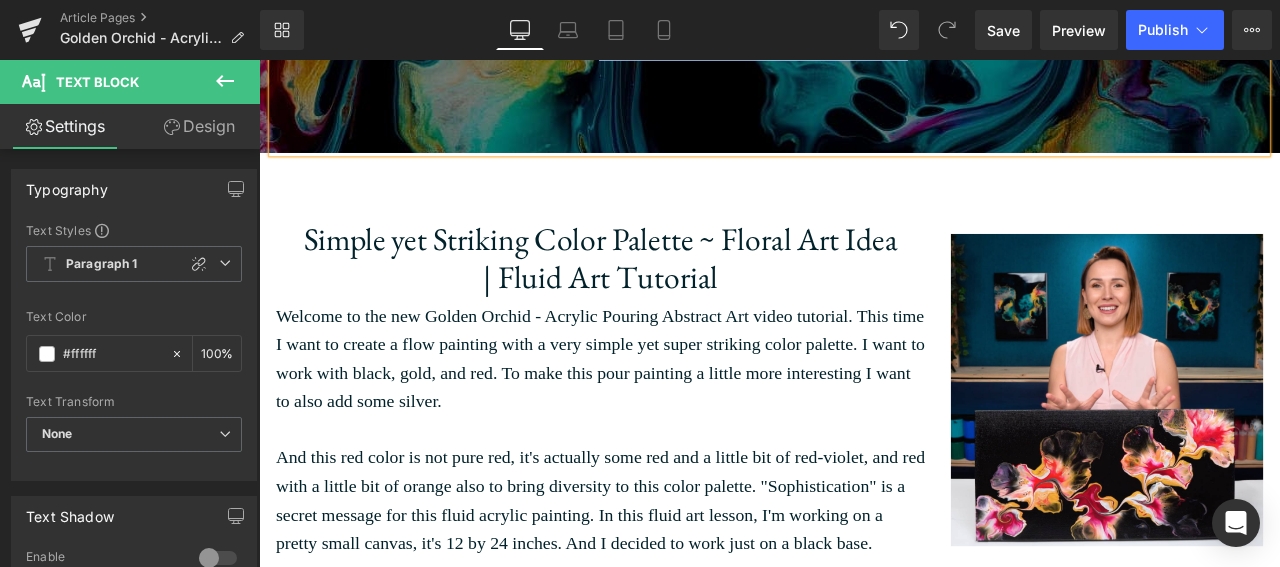 scroll, scrollTop: 433, scrollLeft: 0, axis: vertical 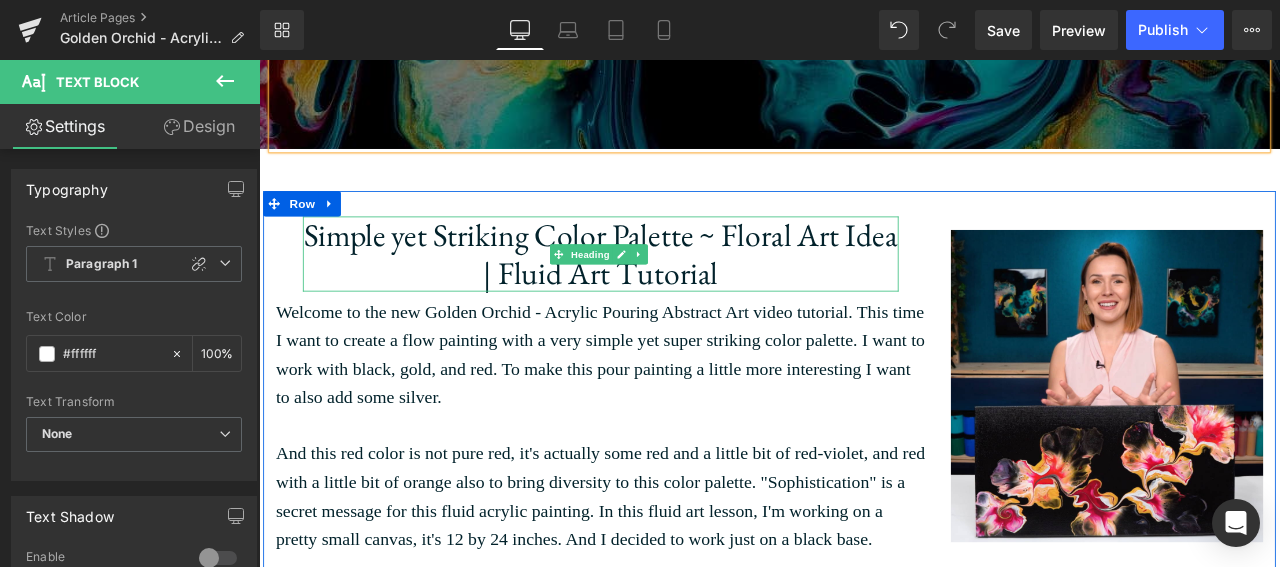 click on "Simple yet Striking Color Palette ~ Floral Art Idea | Fluid Art Tutorial" at bounding box center (664, 290) 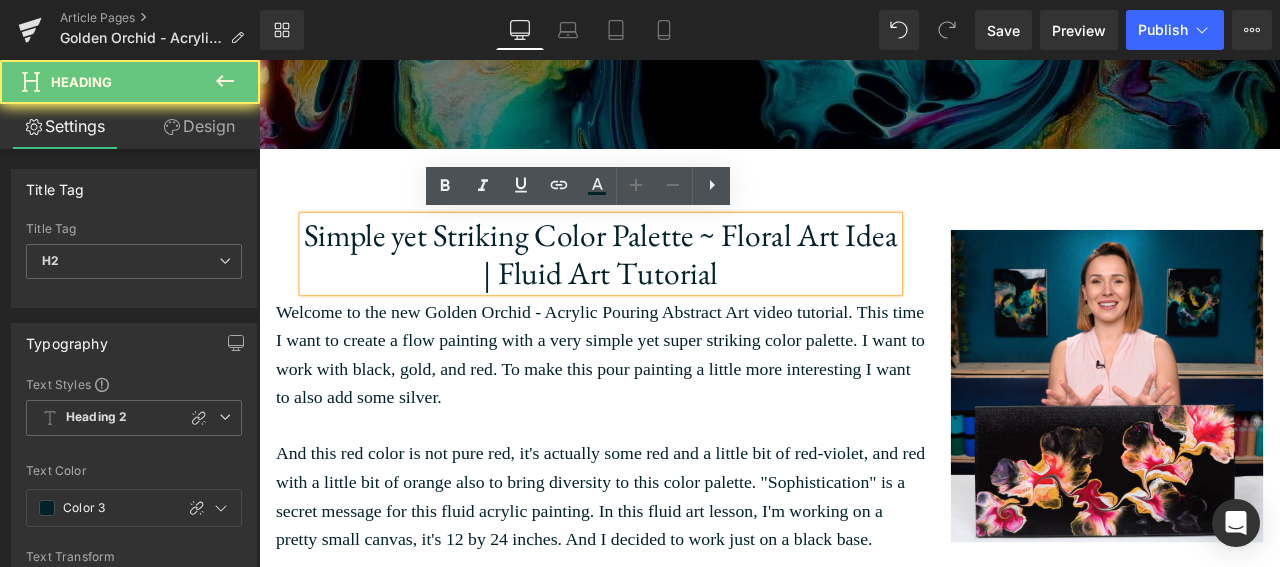 click on "Simple yet Striking Color Palette ~ Floral Art Idea | Fluid Art Tutorial" at bounding box center (664, 290) 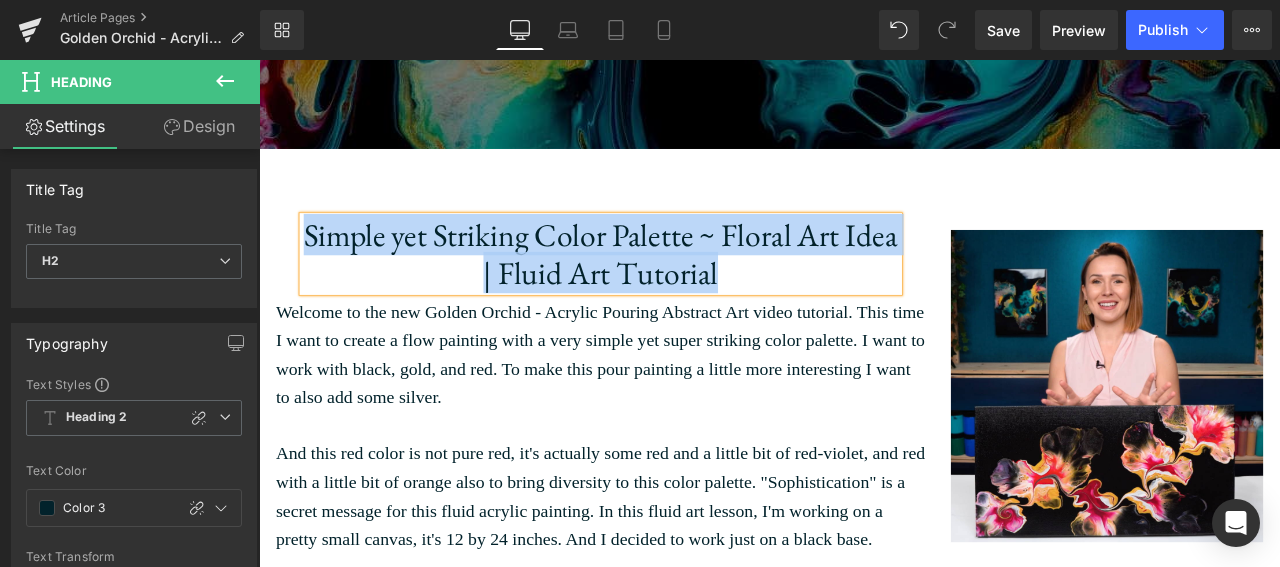 copy on "Simple yet Striking Color Palette ~ Floral Art Idea | Fluid Art Tutorial" 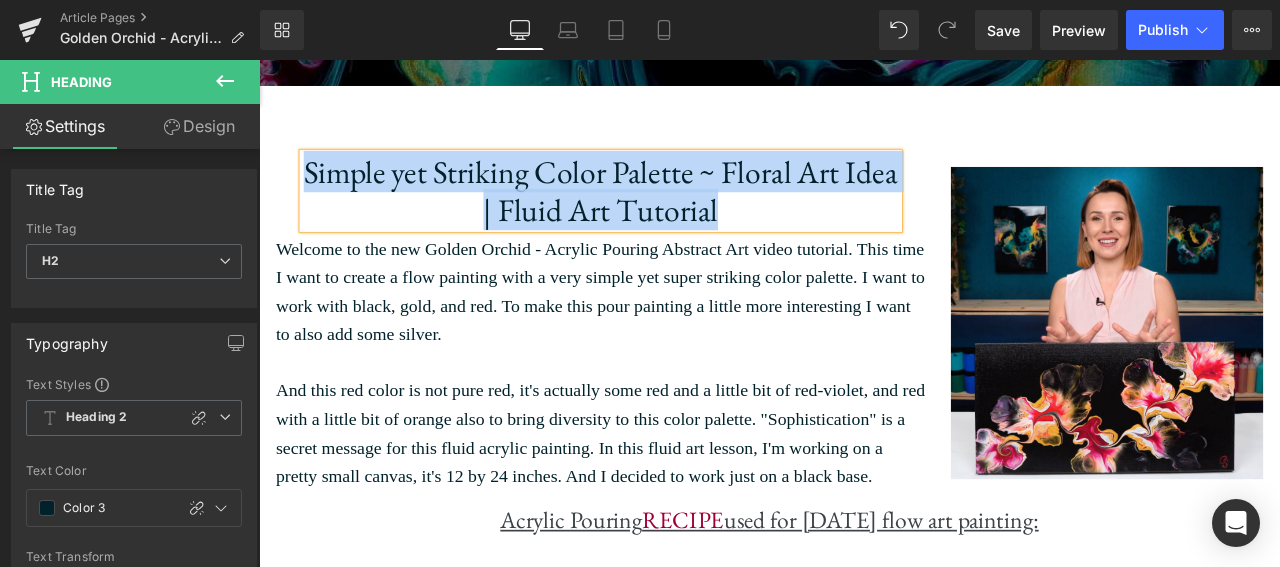 scroll, scrollTop: 511, scrollLeft: 0, axis: vertical 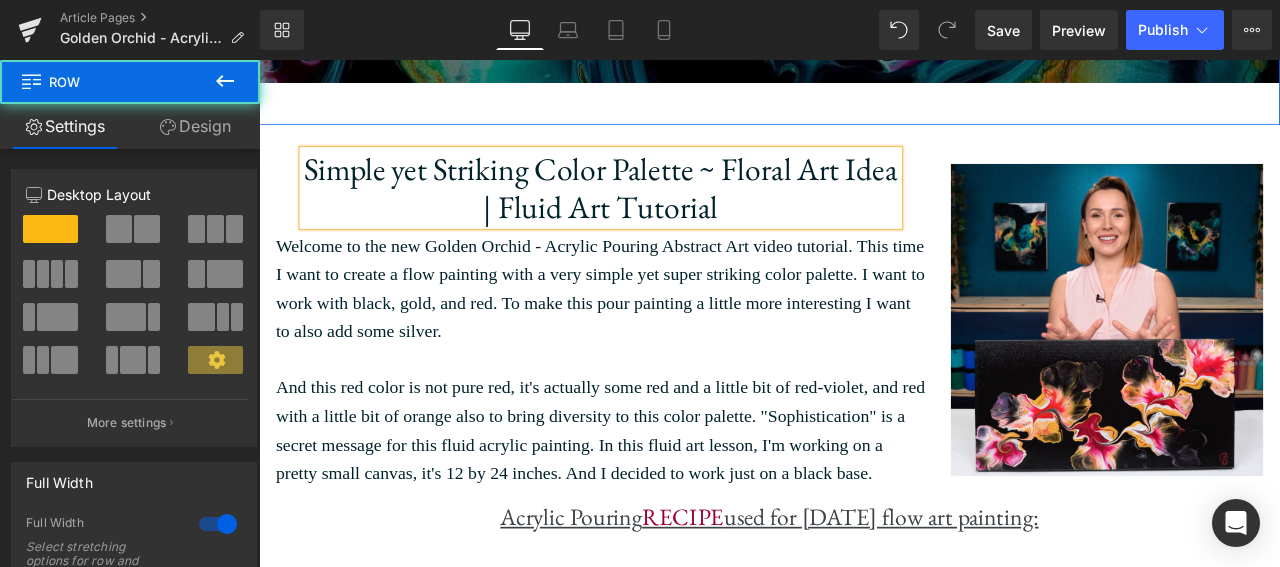 click on "Golden Orchid -  Acrylic Pouring Abstract Art 🤩🌸
Heading
Acrylic Pouring Tutorial by Olga Soby​
Text Block
Hero Banner         Row" at bounding box center [864, -75] 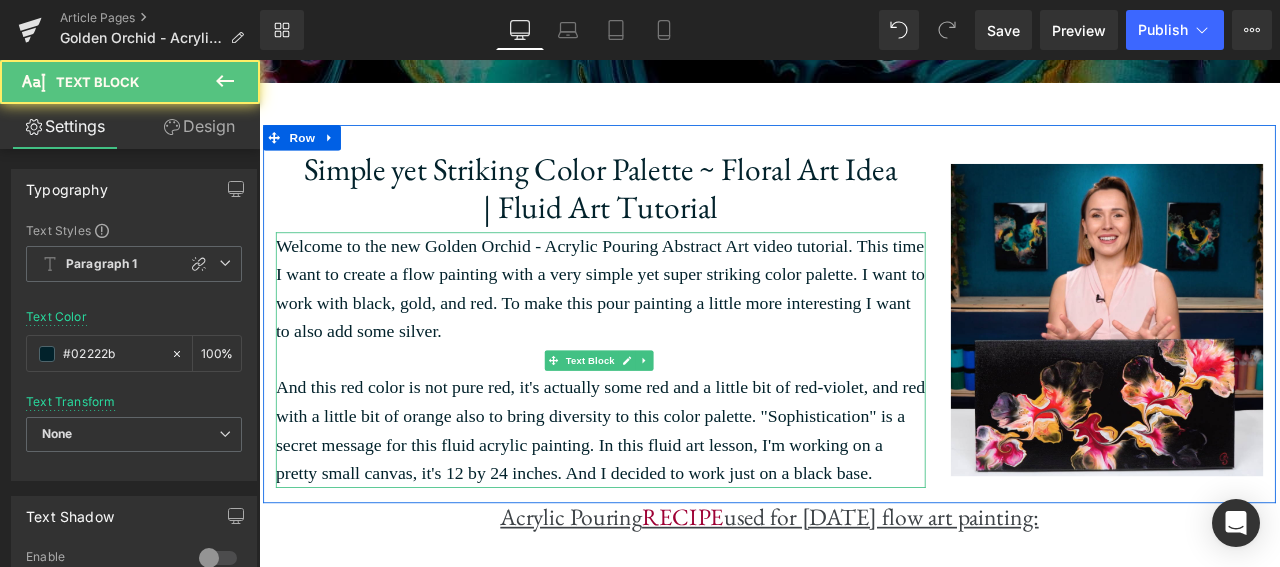click on "Welcome to the new Golden Orchid - Acrylic Pouring Abstract Art video tutorial. This time I want to create a flow painting with a very simple yet super striking color palette. I want to work with black, gold, and red. To make this pour painting a little more interesting I want to also add some silver." at bounding box center (664, 331) 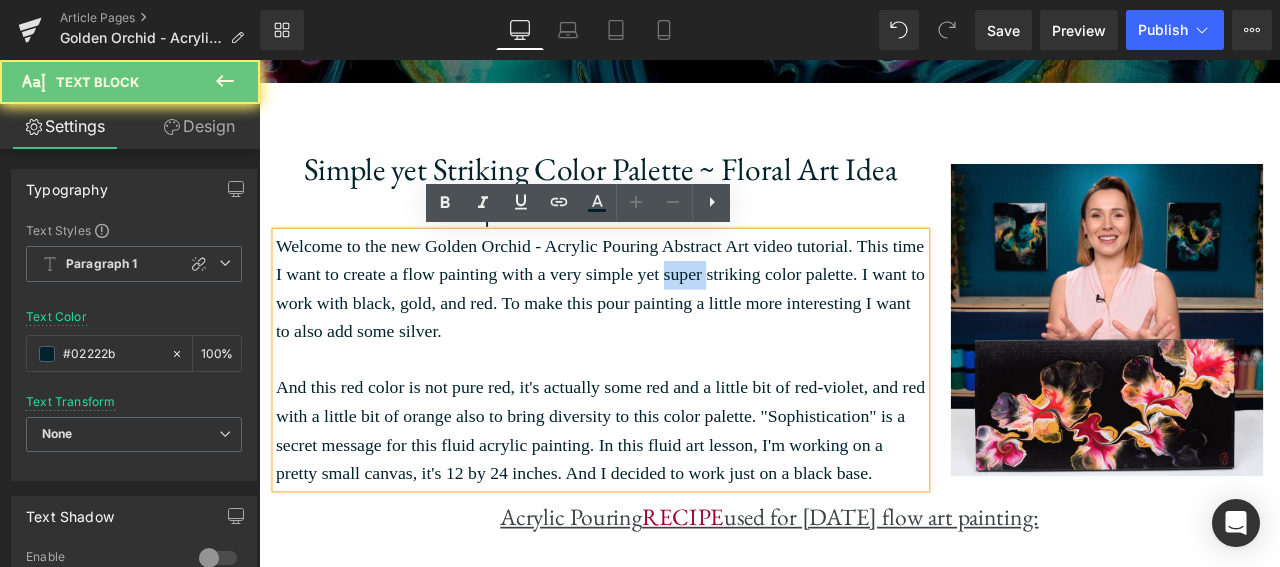 click on "Welcome to the new Golden Orchid - Acrylic Pouring Abstract Art video tutorial. This time I want to create a flow painting with a very simple yet super striking color palette. I want to work with black, gold, and red. To make this pour painting a little more interesting I want to also add some silver." at bounding box center (664, 331) 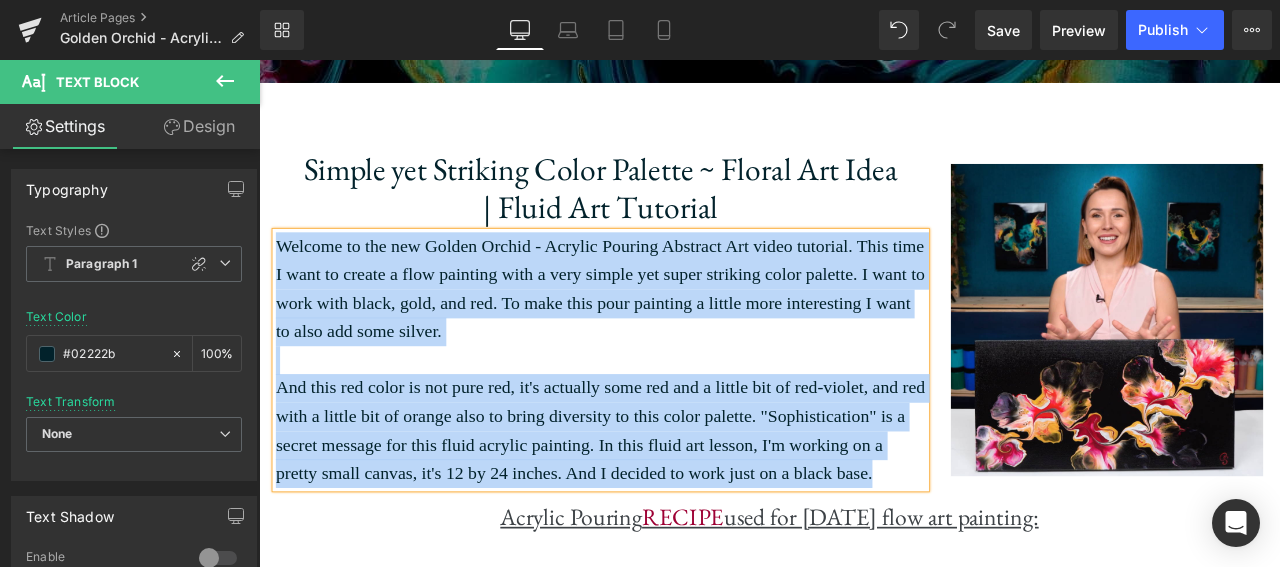 copy on "Welcome to the new Golden Orchid - Acrylic Pouring Abstract Art video tutorial. This time I want to create a flow painting with a very simple yet super striking color palette. I want to work with black, gold, and red. To make this pour painting a little more interesting I want to also add some silver. And this red color is not pure red, it's actually some red and a little bit of red-violet, and red with a little bit of orange also to bring diversity to this color palette. "Sophistication" is a secret message for this fluid acrylic painting. In this fluid art lesson, I'm working on a pretty small canvas, it's 12 by 24 inches. And I decided to work just on a black base." 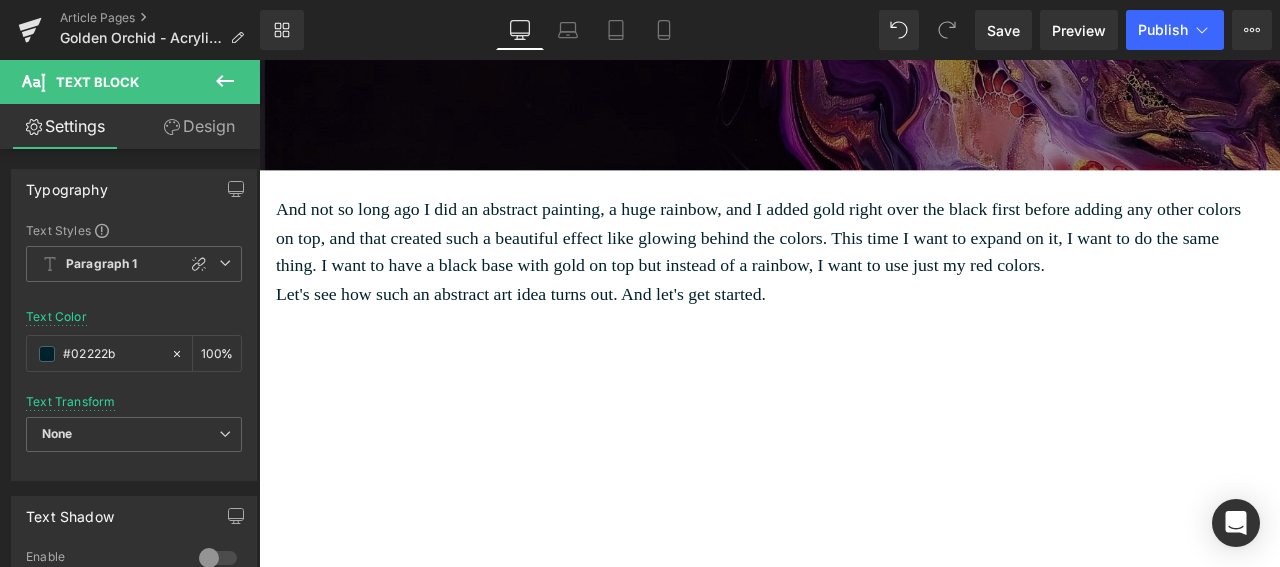 scroll, scrollTop: 2139, scrollLeft: 0, axis: vertical 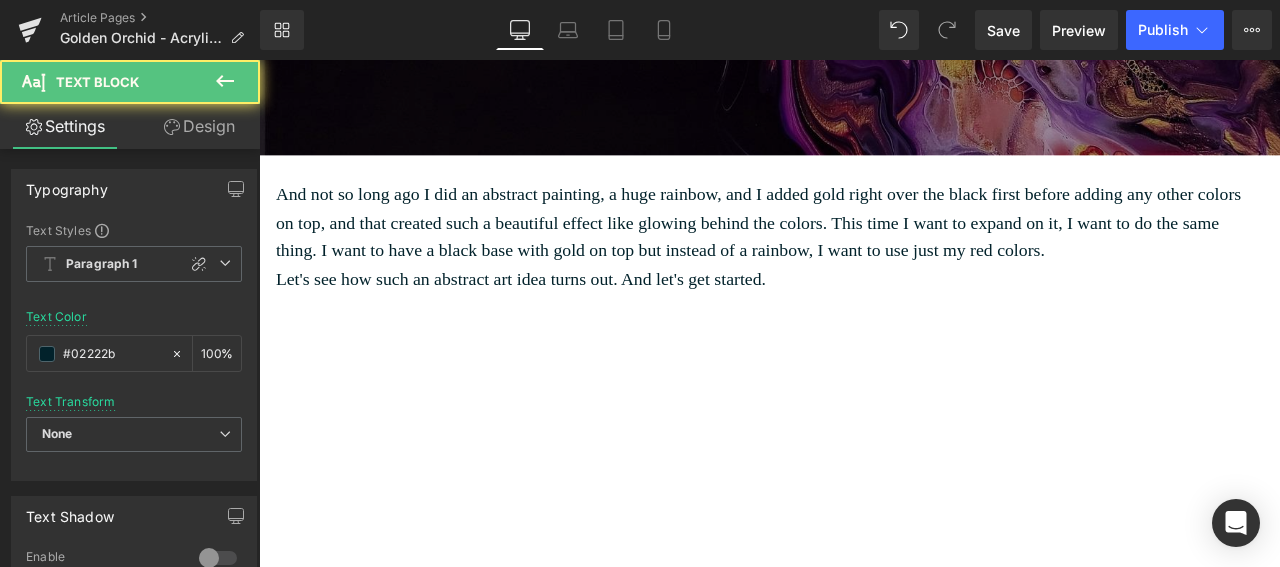 click on "Let's see how such an abstract art idea turns out. And let's get started." at bounding box center [864, 321] 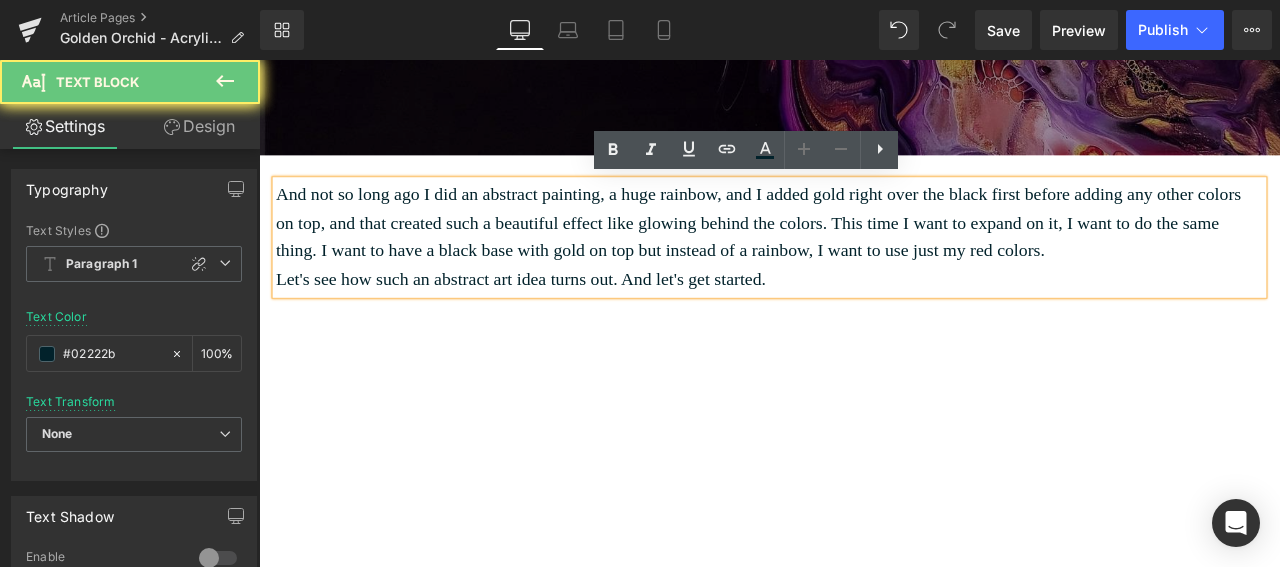 click on "Let's see how such an abstract art idea turns out. And let's get started." at bounding box center (864, 321) 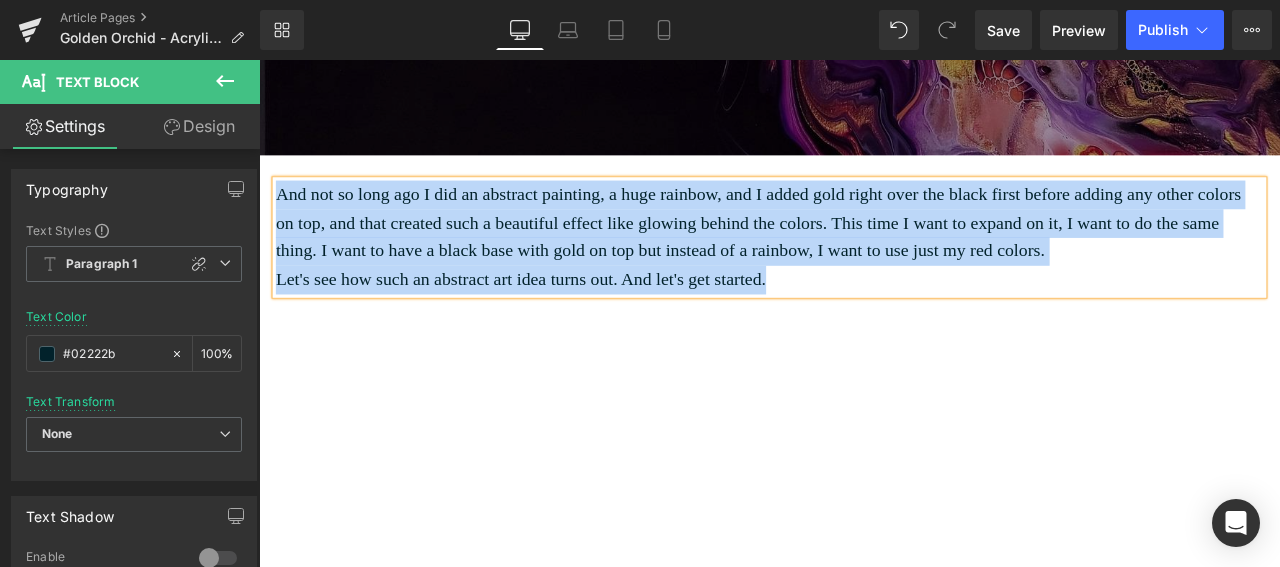 copy on "And not so long ago I did an abstract painting, a huge rainbow, and I added gold right over the black first before adding any other colors on top, and that created such a beautiful effect like glowing behind the colors. This time I want to expand on it, I want to do the same thing. I want to have a black base with gold on top but instead of a rainbow, I want to use just my red colors. Let's see how such an abstract art idea turns out. And let's get started." 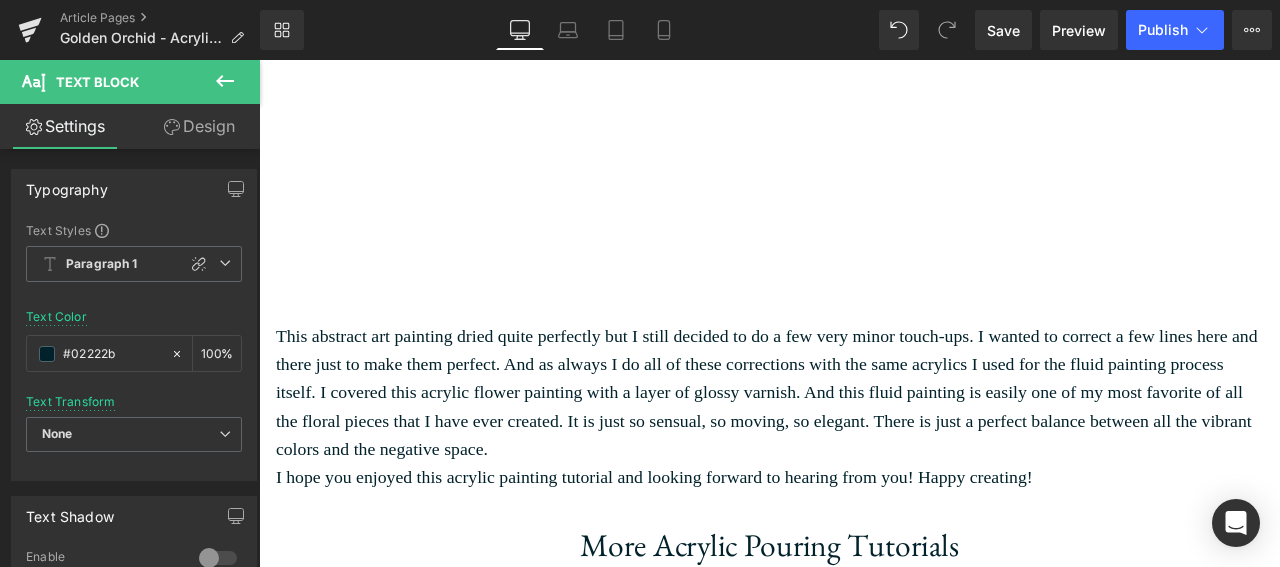 scroll, scrollTop: 2856, scrollLeft: 0, axis: vertical 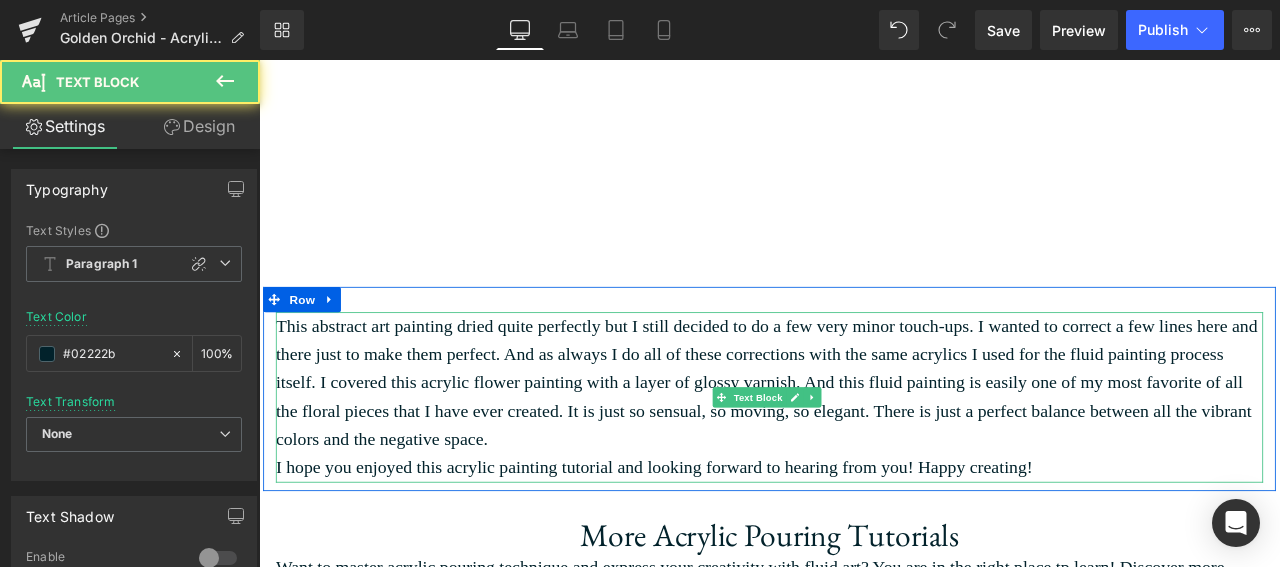 click on "This abstract art painting dried quite perfectly but I still decided to do a few very minor touch-ups. I wanted to correct a few lines here and there just to make them perfect. And as always I do all of these corrections with the same acrylics I used for the fluid painting process itself. I covered this acrylic flower painting with a layer of glossy varnish. And this fluid painting is easily one of my most favorite of all the floral pieces that I have ever created. It is just so sensual, so moving, so elegant. There is just a perfect balance between all the vibrant colors and the negative space." at bounding box center (864, 443) 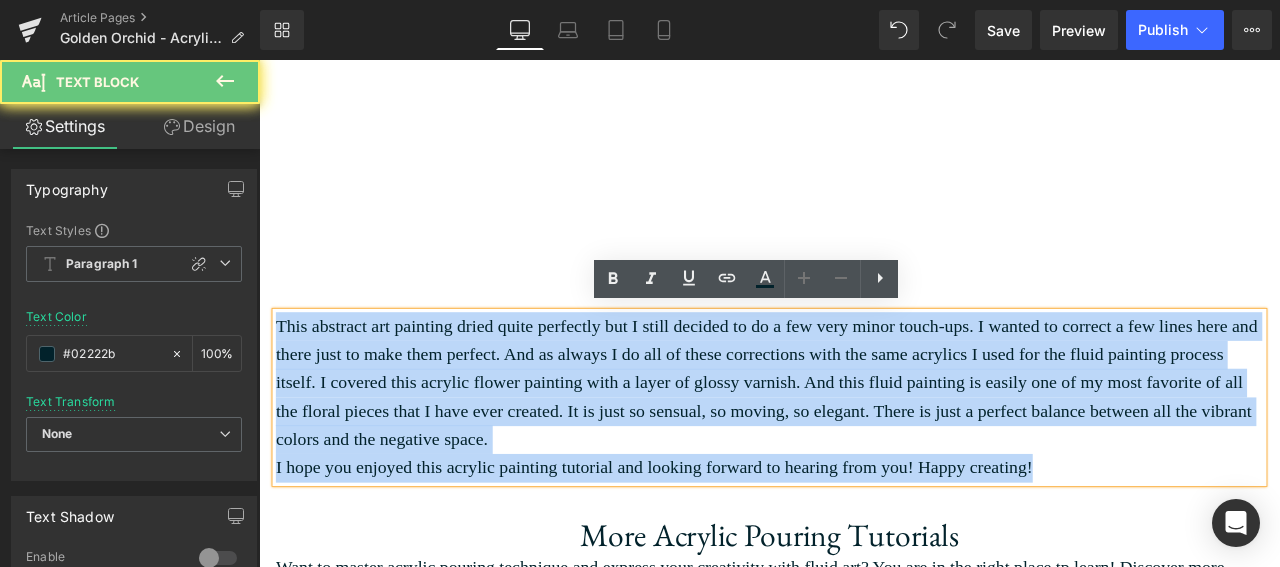click on "This abstract art painting dried quite perfectly but I still decided to do a few very minor touch-ups. I wanted to correct a few lines here and there just to make them perfect. And as always I do all of these corrections with the same acrylics I used for the fluid painting process itself. I covered this acrylic flower painting with a layer of glossy varnish. And this fluid painting is easily one of my most favorite of all the floral pieces that I have ever created. It is just so sensual, so moving, so elegant. There is just a perfect balance between all the vibrant colors and the negative space." at bounding box center (864, 443) 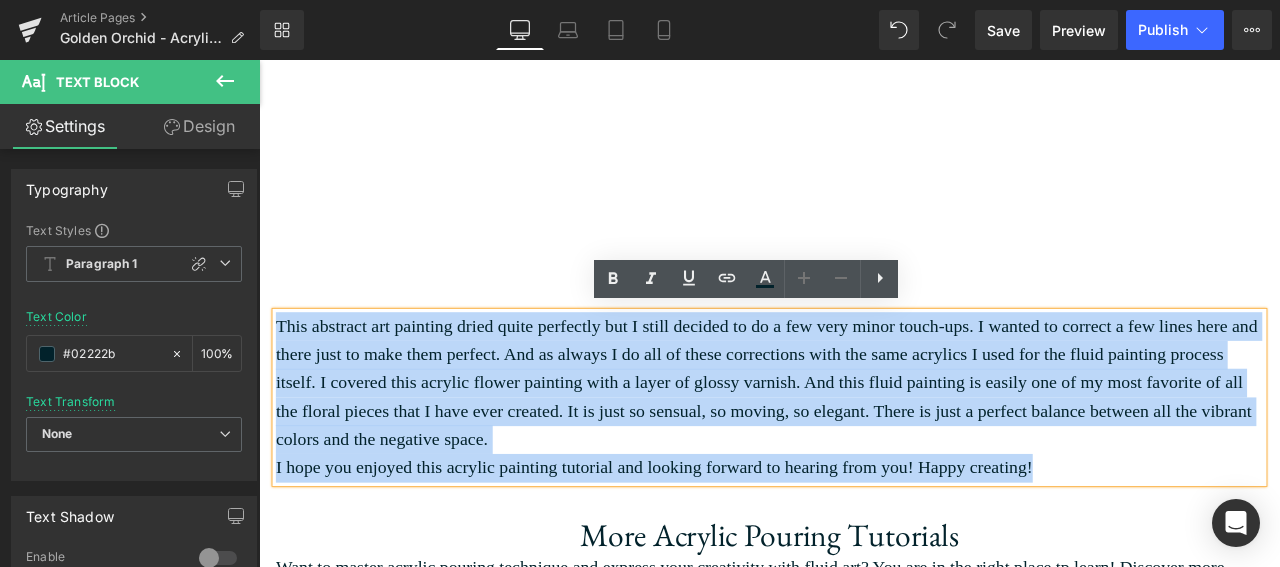 copy on "This abstract art painting dried quite perfectly but I still decided to do a few very minor touch-ups. I wanted to correct a few lines here and there just to make them perfect. And as always I do all of these corrections with the same acrylics I used for the fluid painting process itself. I covered this acrylic flower painting with a layer of glossy varnish. And this fluid painting is easily one of my most favorite of all the floral pieces that I have ever created. It is just so sensual, so moving, so elegant. There is just a perfect balance between all the vibrant colors and the negative space. I hope you enjoyed this acrylic painting tutorial and looking forward to hearing from you! Happy creating!" 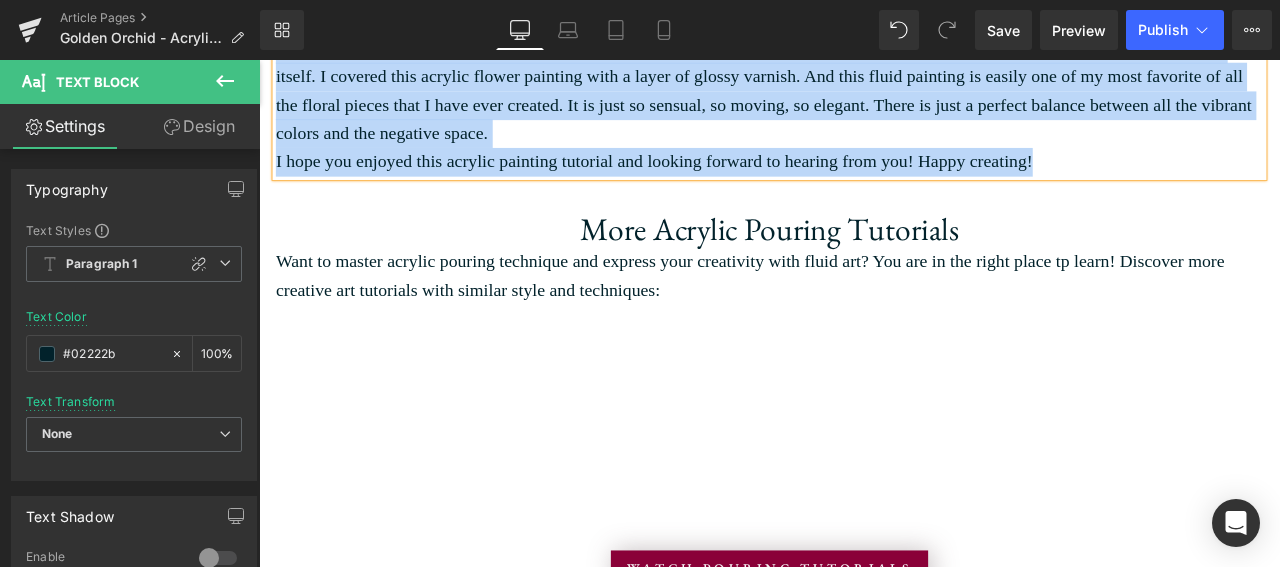 scroll, scrollTop: 3214, scrollLeft: 0, axis: vertical 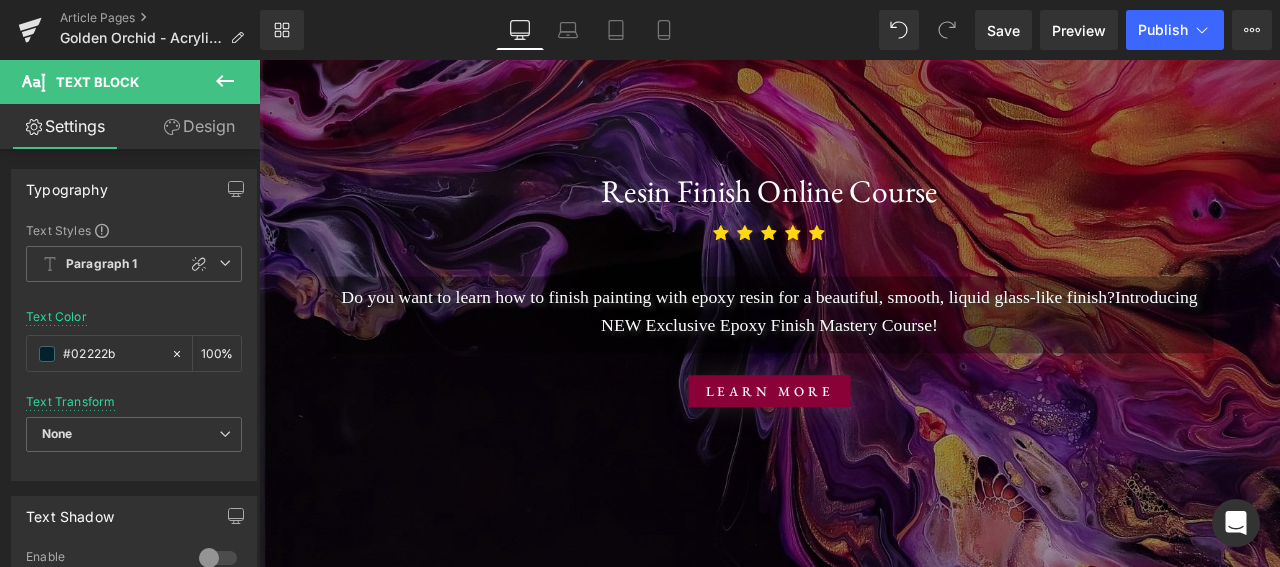 click on "Library Desktop Desktop Laptop Tablet Mobile Save Preview Publish Scheduled View Live Page View with current Template Save Template to Library Schedule Publish  Optimize  Publish Settings Shortcuts  Your page can’t be published   You've reached the maximum number of published pages on your plan  (2/999999).  You need to upgrade your plan or unpublish all your pages to get 1 publish slot.   Unpublish pages   Upgrade plan" at bounding box center [770, 30] 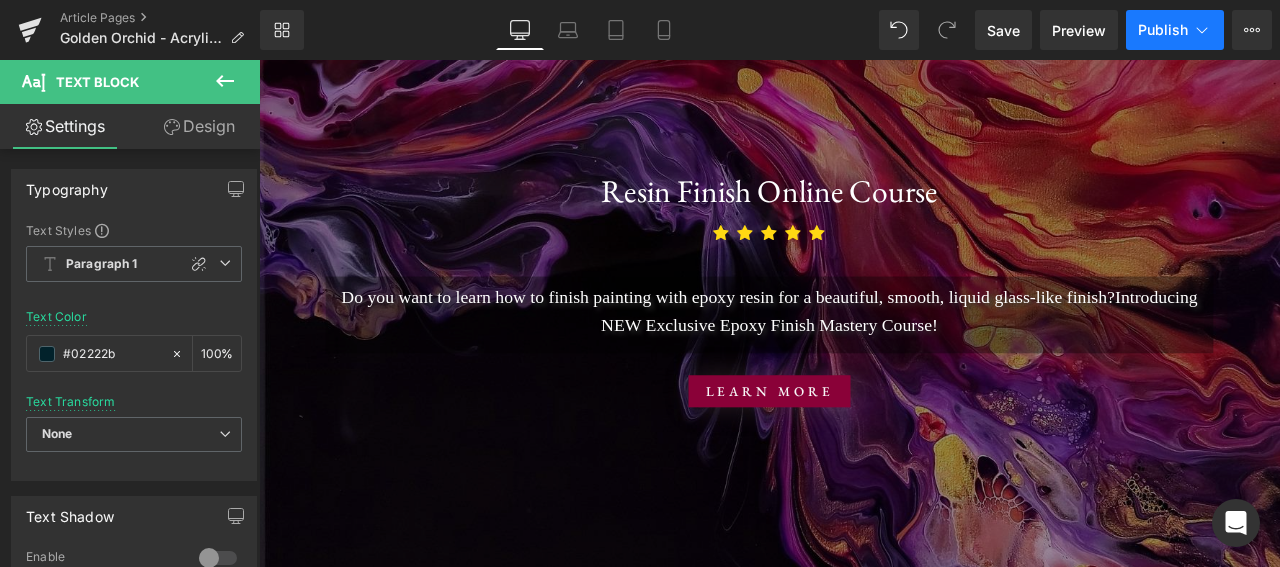 click on "Publish" at bounding box center (1163, 30) 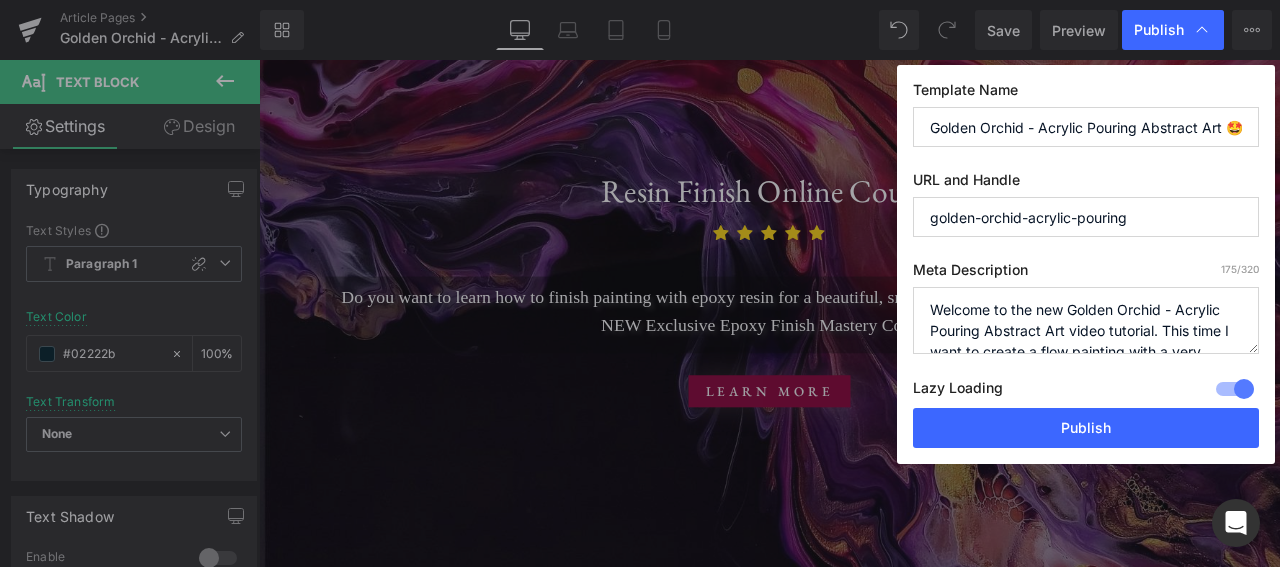 click on "golden-orchid-acrylic-pouring" at bounding box center [1086, 217] 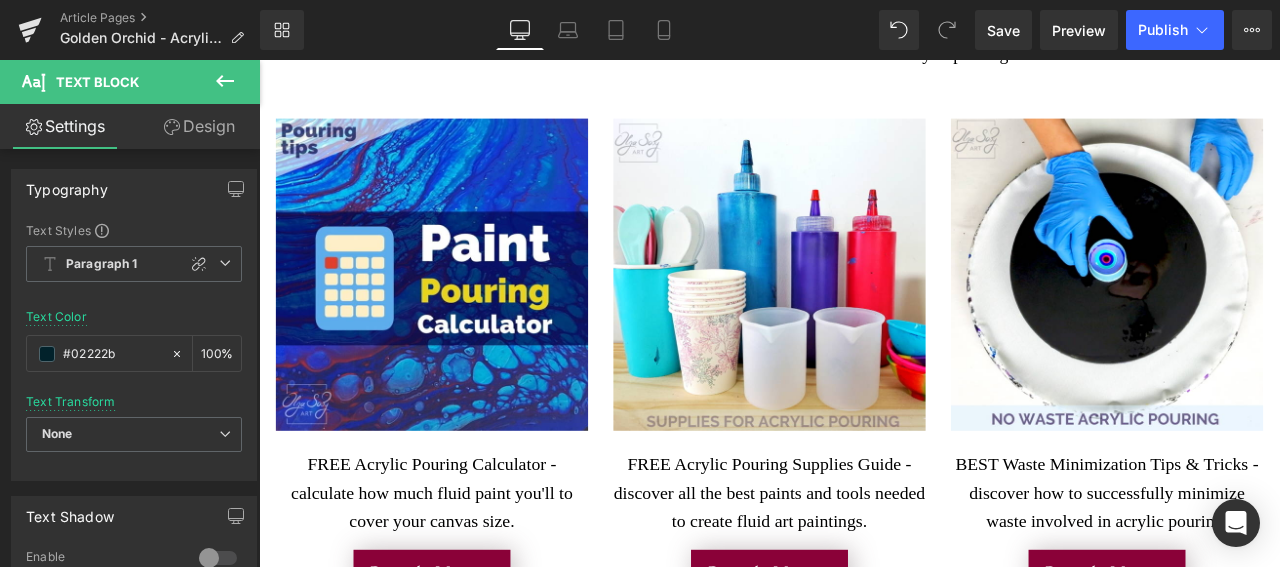 scroll, scrollTop: 6642, scrollLeft: 0, axis: vertical 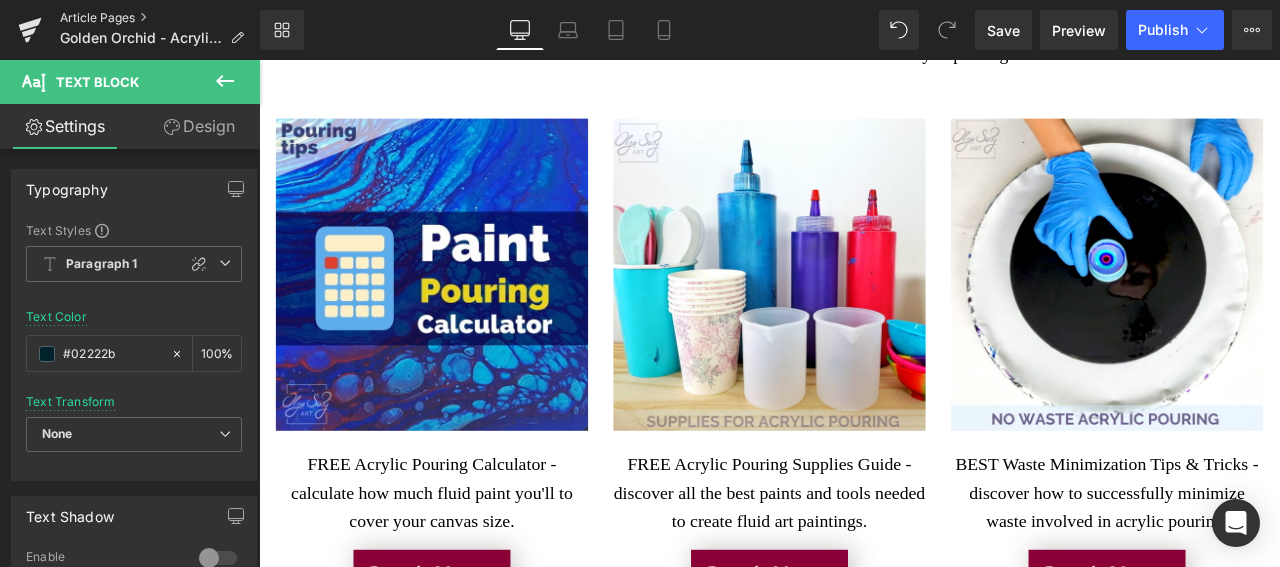 click on "Article Pages" at bounding box center (160, 18) 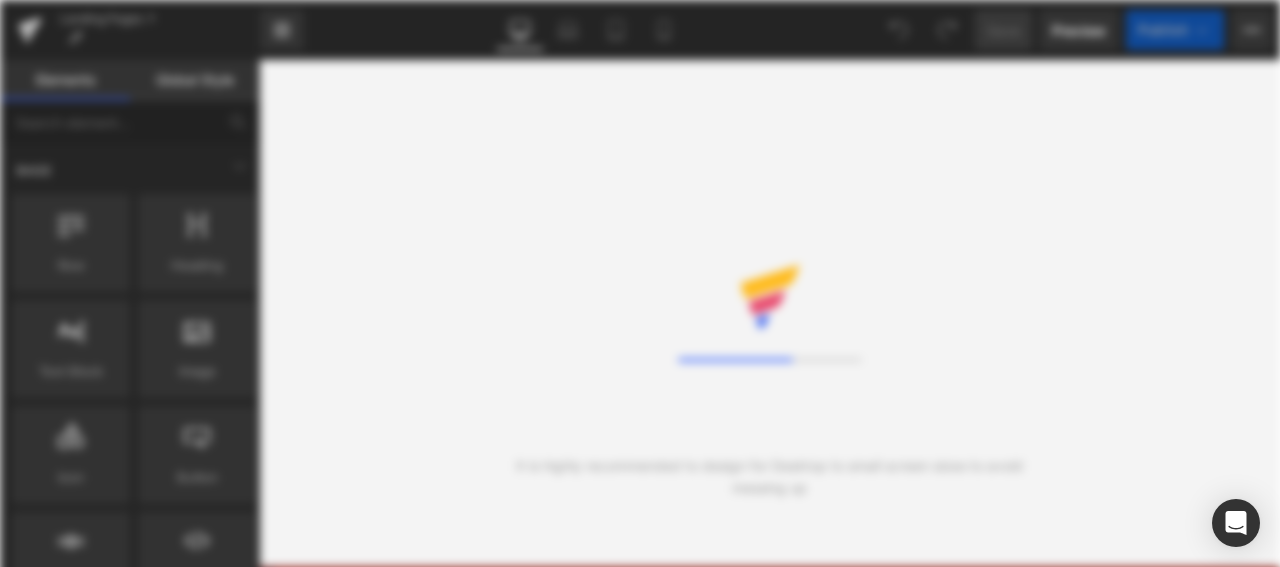 scroll, scrollTop: 0, scrollLeft: 0, axis: both 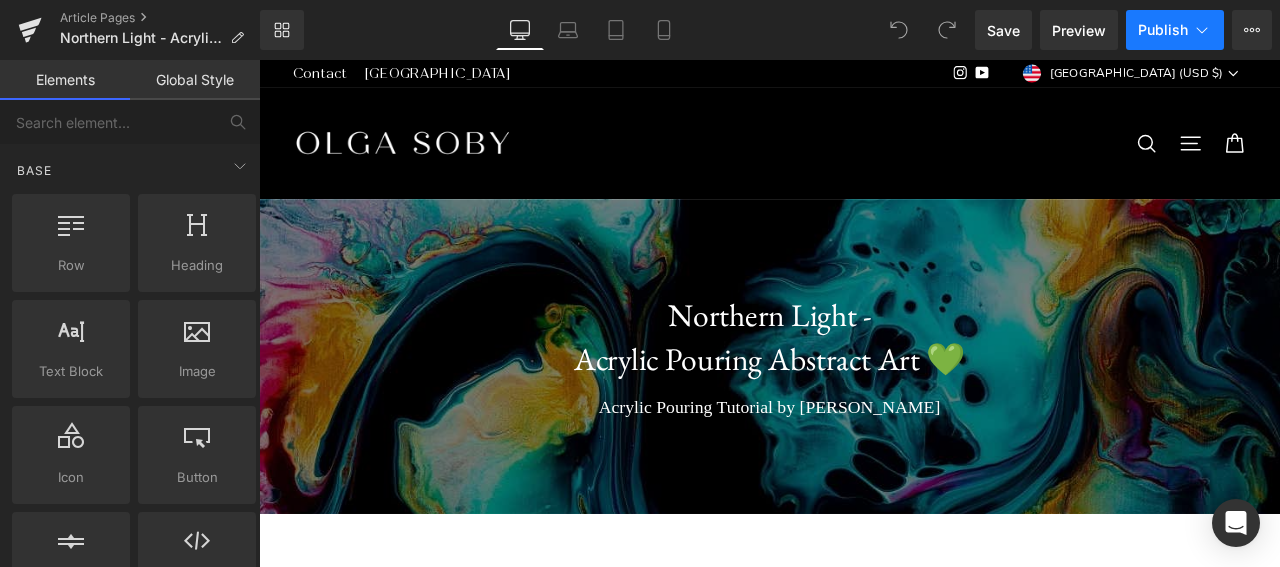 click on "Publish" at bounding box center (1163, 30) 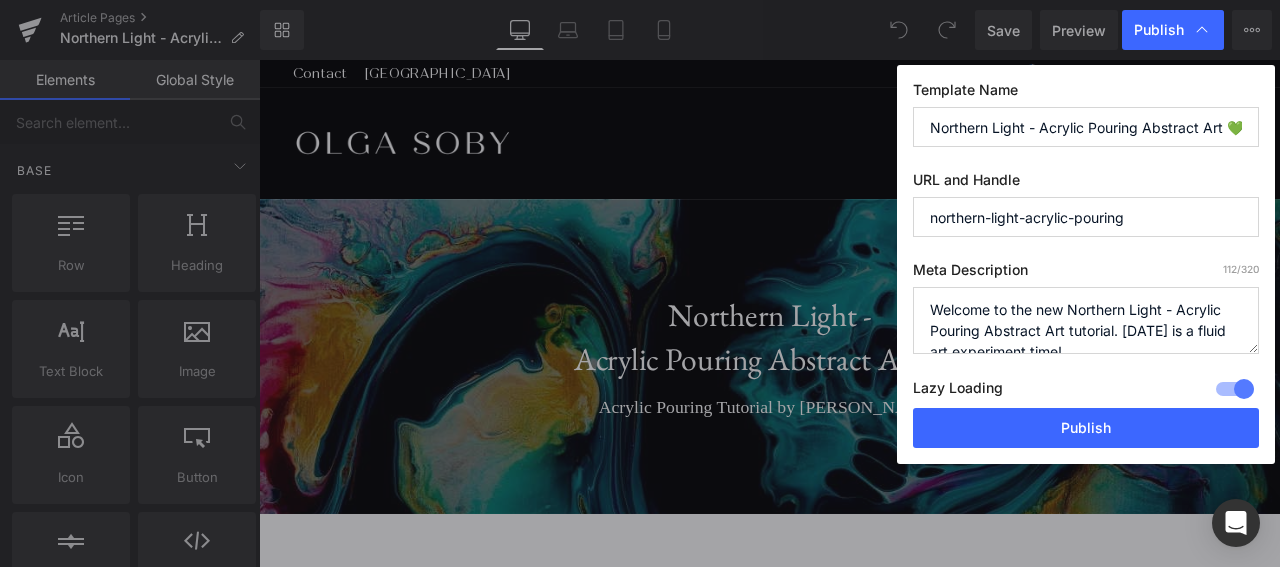click on "Template Name Northern Light - Acrylic Pouring Abstract Art 💚 Phosphorescent Glow-in-the-Dark Paint Pouring ~ Aurora Fluid Art URL and Handle northern-light-acrylic-pouring Meta Description 112 /320 Welcome to the new Northern Light - Acrylic Pouring Abstract Art tutorial. [DATE] is a fluid art experiment time!
Lazy Loading
Build
Upgrade plan to unlock
Lazy loading helps you improve page loading time, enhance user experience & increase your SEO results.
Lazy loading is available on  Build, Optimize & Enterprise.
You’ve reached the maximum published page number of your plan  (1/999999) .
Upgrade plan to unlock more pages
Publish" at bounding box center [1086, 264] 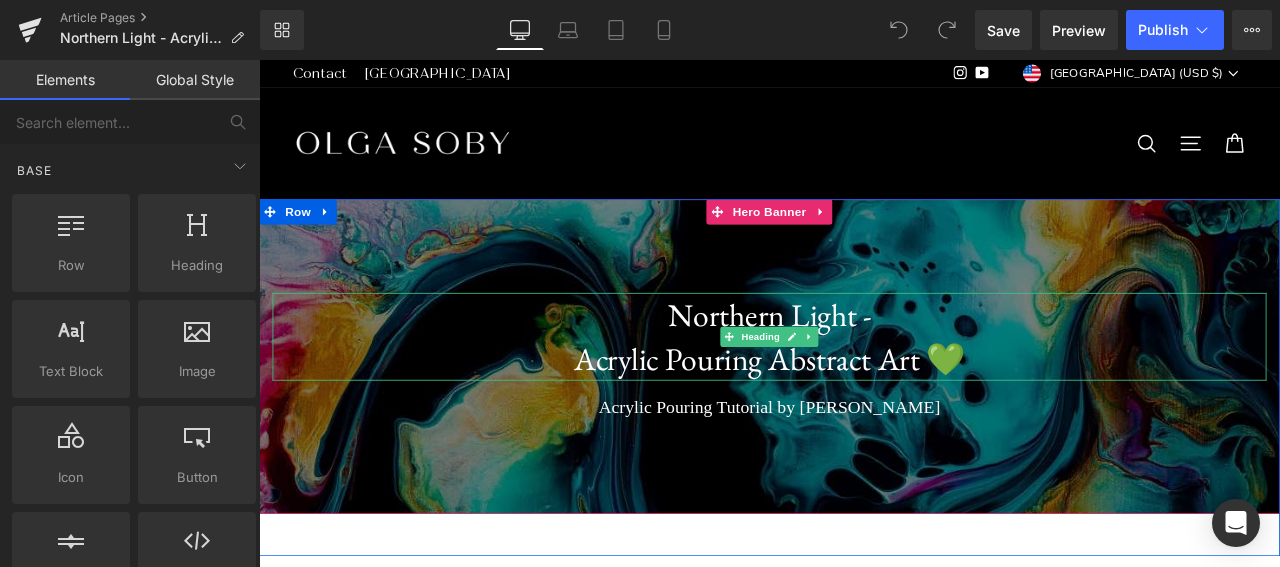 click on "Acrylic Pouring Abstract Art 💚" at bounding box center (864, 414) 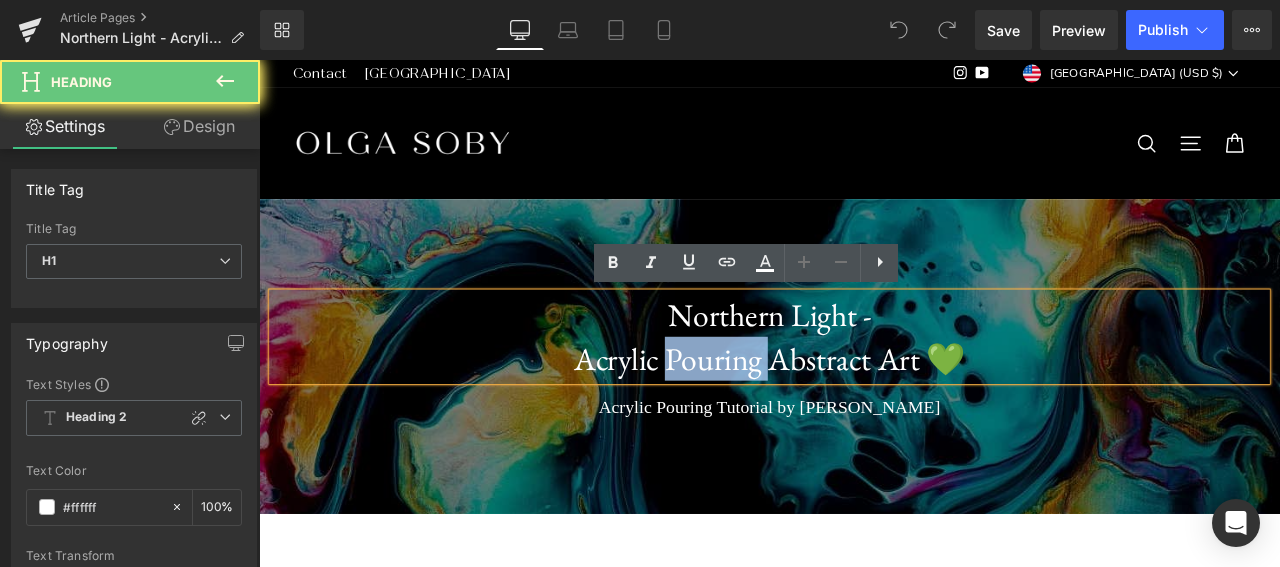 click on "Acrylic Pouring Abstract Art 💚" at bounding box center [864, 414] 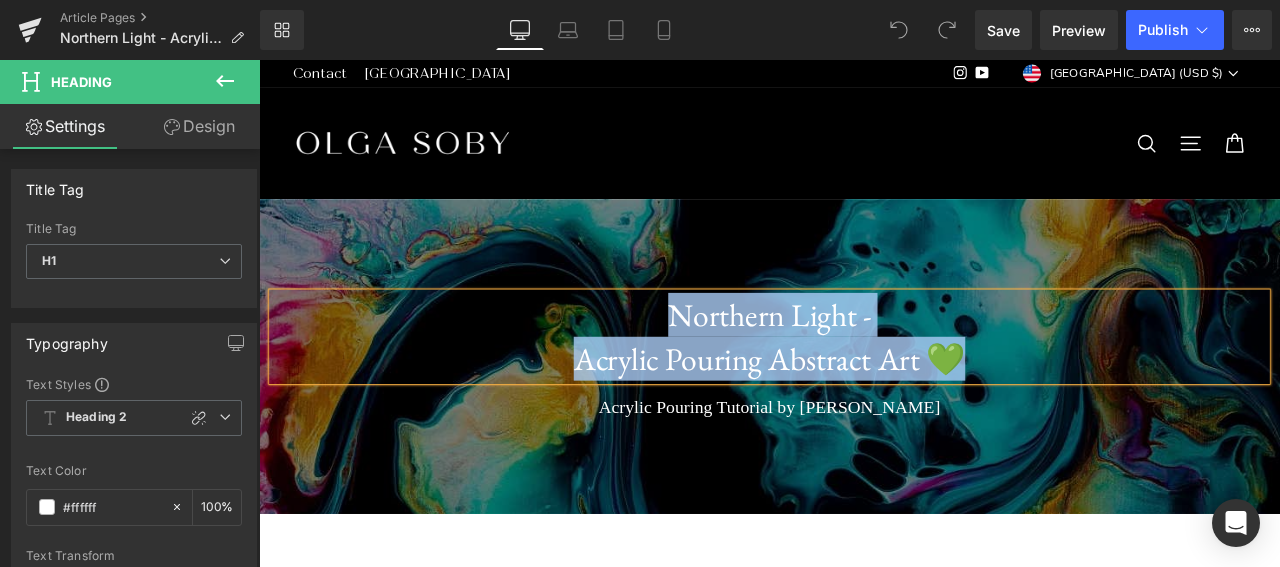 copy on "Northern Light -  Acrylic Pouring Abstract Art 💚" 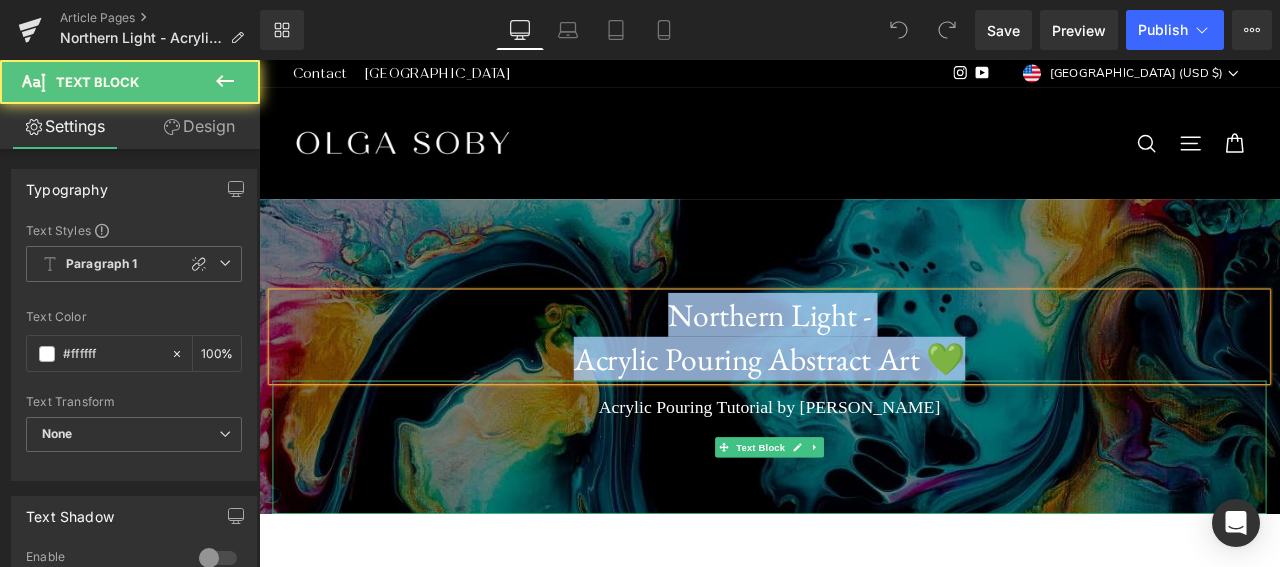 click on "Acrylic Pouring Tutorial by [PERSON_NAME]​" at bounding box center (864, 471) 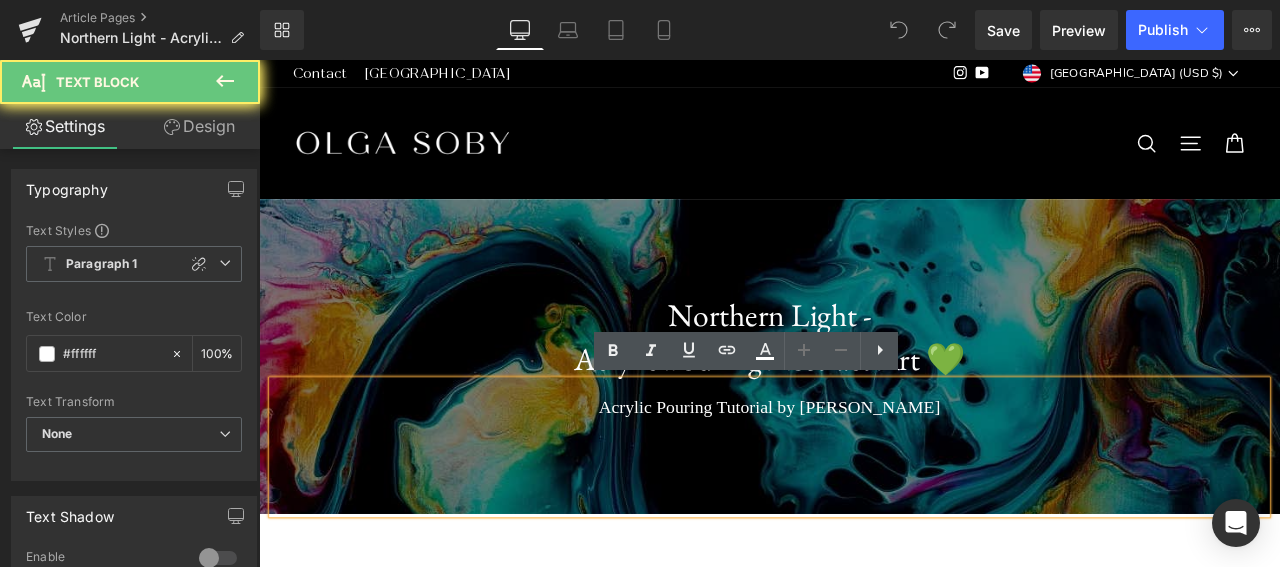 click on "Acrylic Pouring Tutorial by [PERSON_NAME]​" at bounding box center (864, 471) 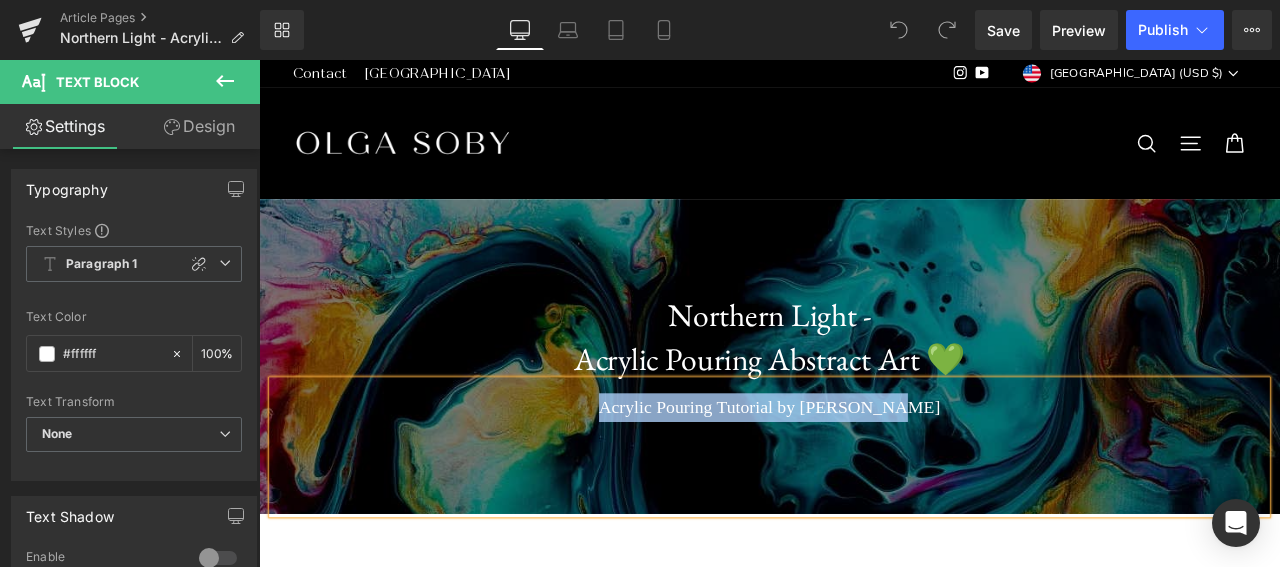 copy on "Acrylic Pouring Tutorial by [PERSON_NAME]​" 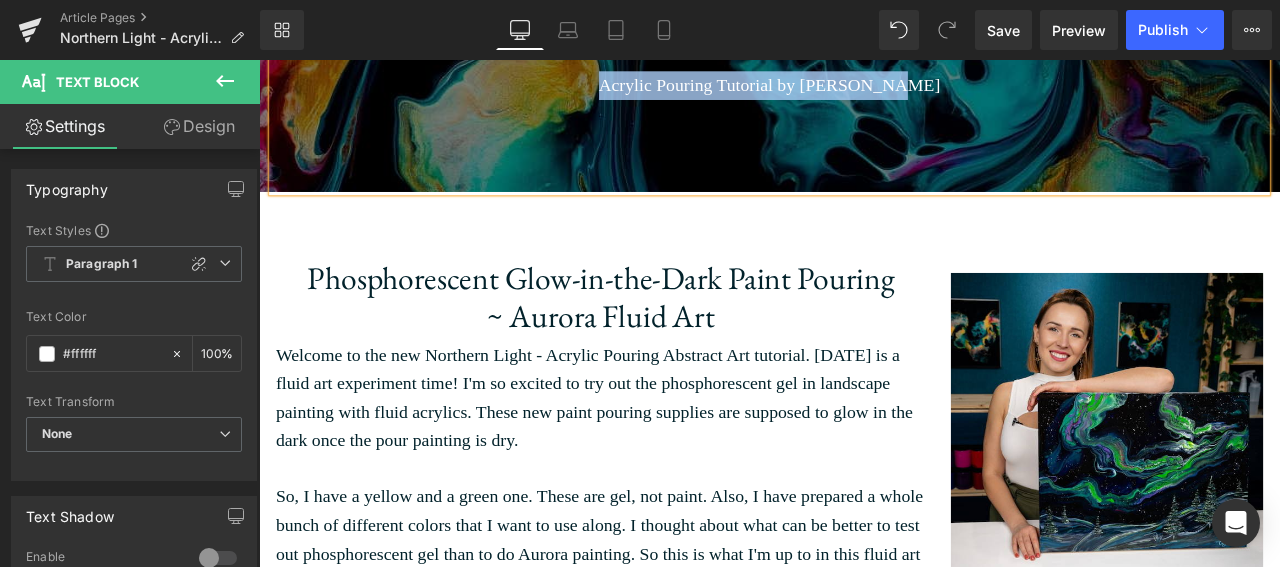 scroll, scrollTop: 413, scrollLeft: 0, axis: vertical 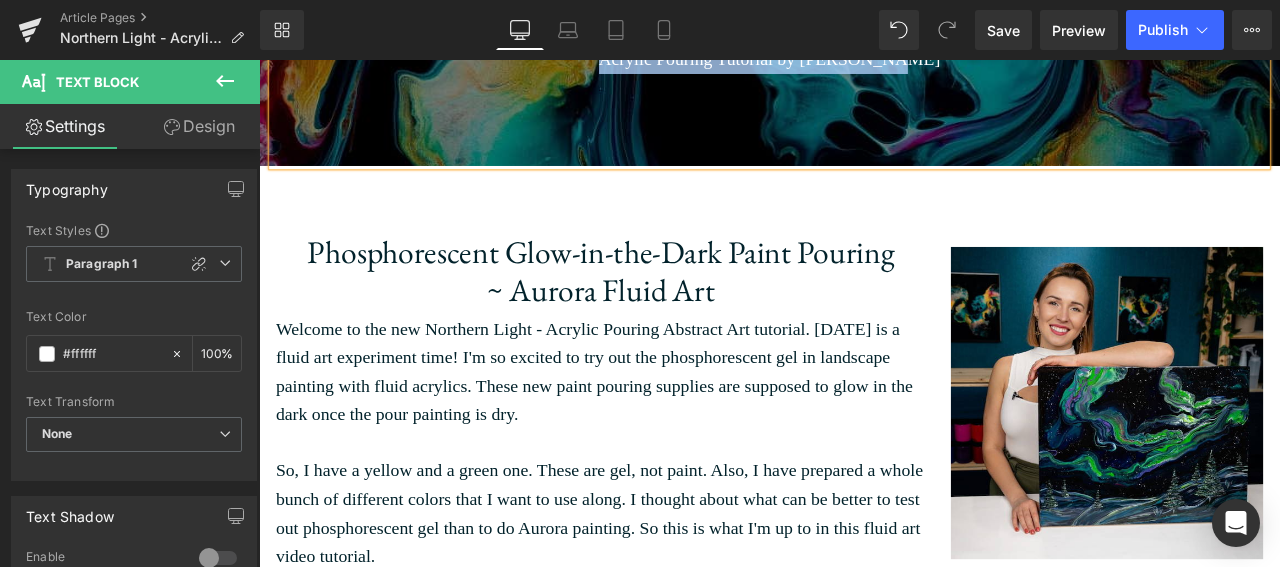 click on "Phosphorescent Glow-in-the-Dark Paint Pouring ~ Aurora Fluid Art" at bounding box center [664, 310] 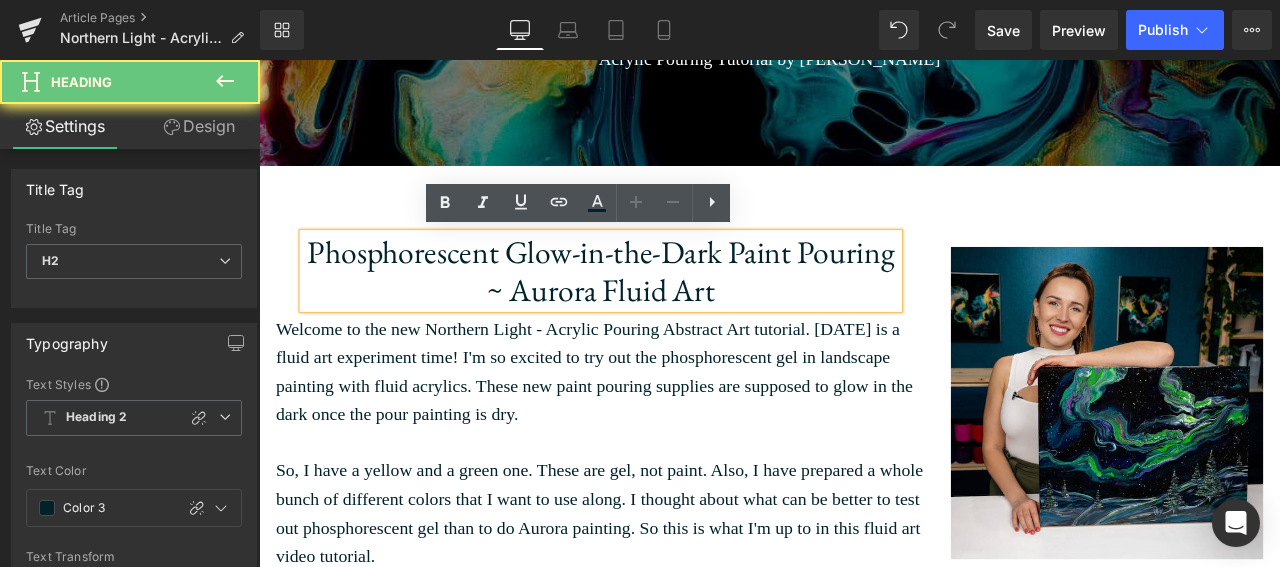 click on "Phosphorescent Glow-in-the-Dark Paint Pouring ~ Aurora Fluid Art" at bounding box center (664, 310) 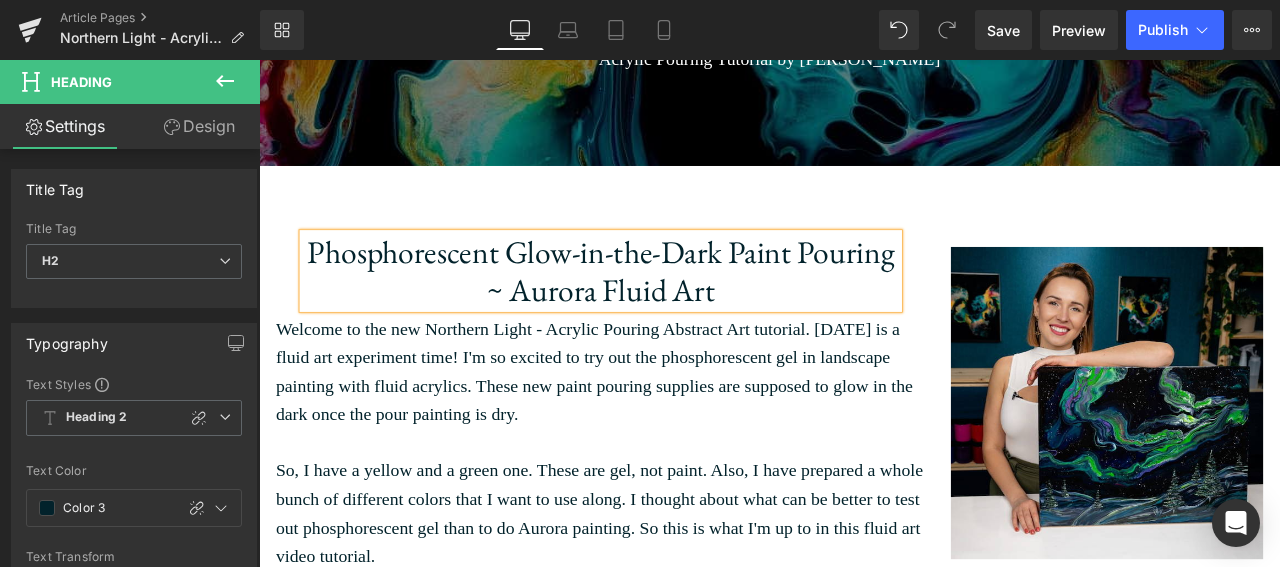 copy on "Phosphorescent Glow-in-the-Dark Paint Pouring ~ Aurora Fluid Art" 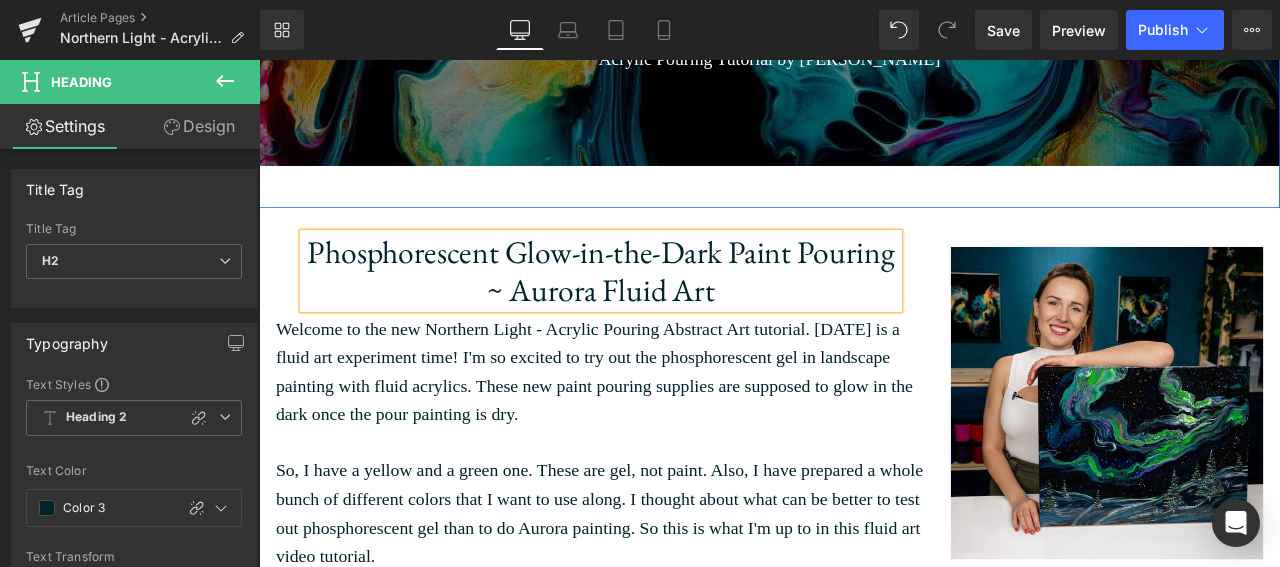 scroll, scrollTop: 541, scrollLeft: 0, axis: vertical 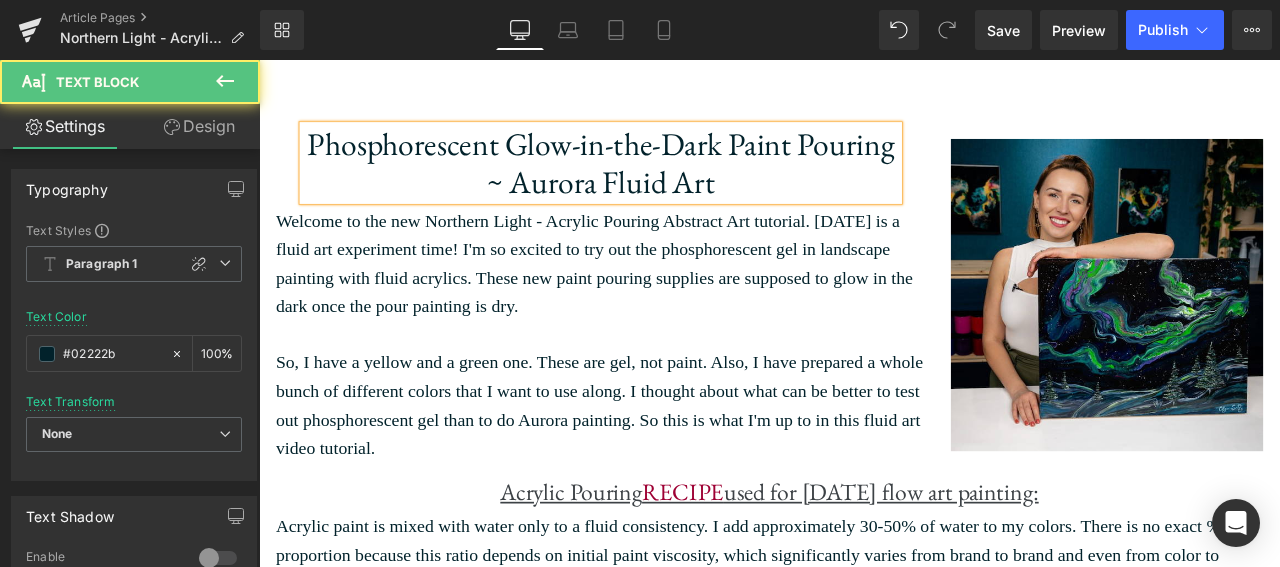 click on "Welcome to the new Northern Light - Acrylic Pouring Abstract Art tutorial. [DATE] is a fluid art experiment time! I'm so excited to try out the phosphorescent gel in landscape painting with fluid acrylics. These new paint pouring supplies are supposed to glow in the dark once the pour painting is dry." at bounding box center [664, 301] 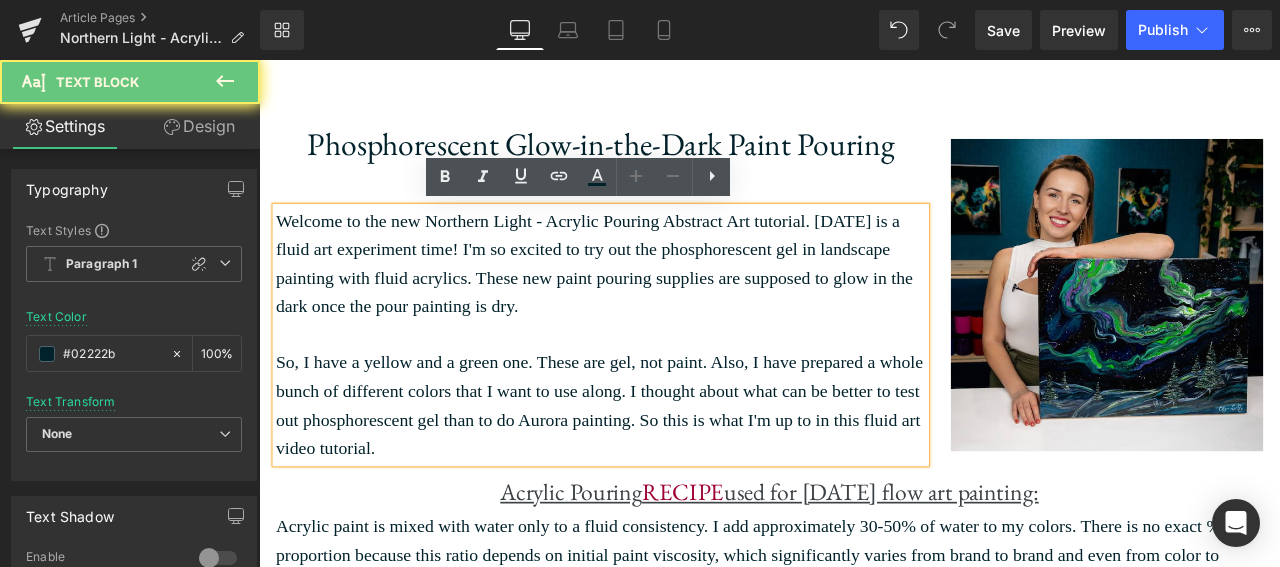 click on "Welcome to the new Northern Light - Acrylic Pouring Abstract Art tutorial. [DATE] is a fluid art experiment time! I'm so excited to try out the phosphorescent gel in landscape painting with fluid acrylics. These new paint pouring supplies are supposed to glow in the dark once the pour painting is dry." at bounding box center (664, 301) 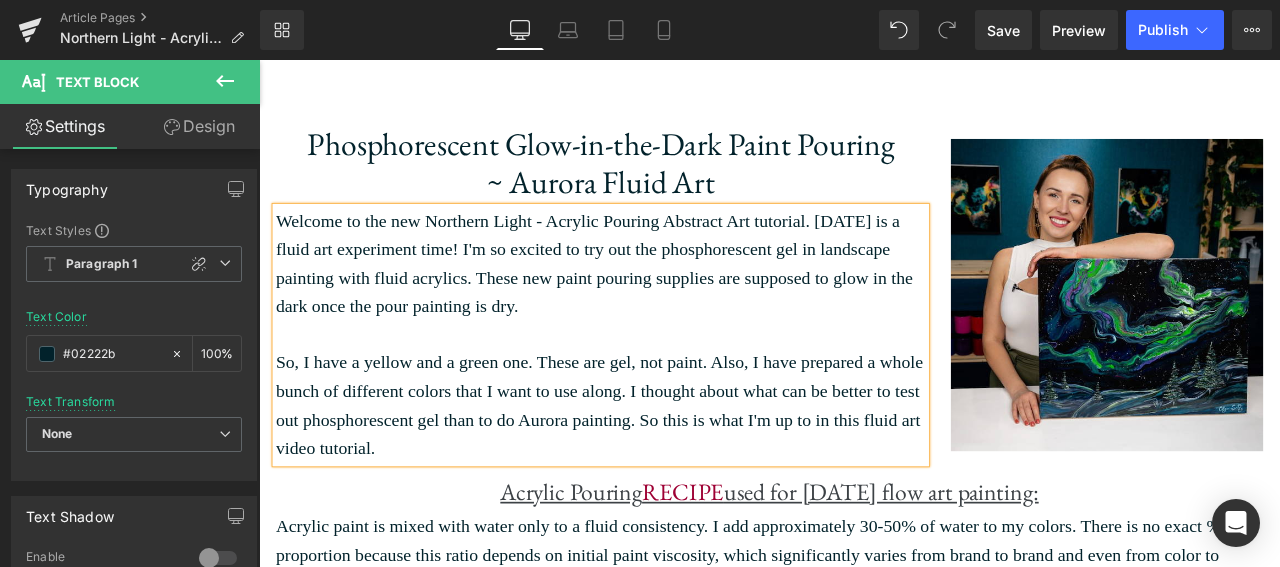 copy on "Welcome to the new Northern Light - Acrylic Pouring Abstract Art tutorial. [DATE] is a fluid art experiment time! I'm so excited to try out the phosphorescent gel in landscape painting with fluid acrylics. These new paint pouring supplies are supposed to glow in the dark once the pour painting is dry.  So, I have a yellow and a green one. These are gel, not paint. Also, I have prepared a whole bunch of different colors that I want to use along. I thought about what can be better to test out phosphorescent gel than to do Aurora painting. So this is what I'm up to in this fluid art video tutorial." 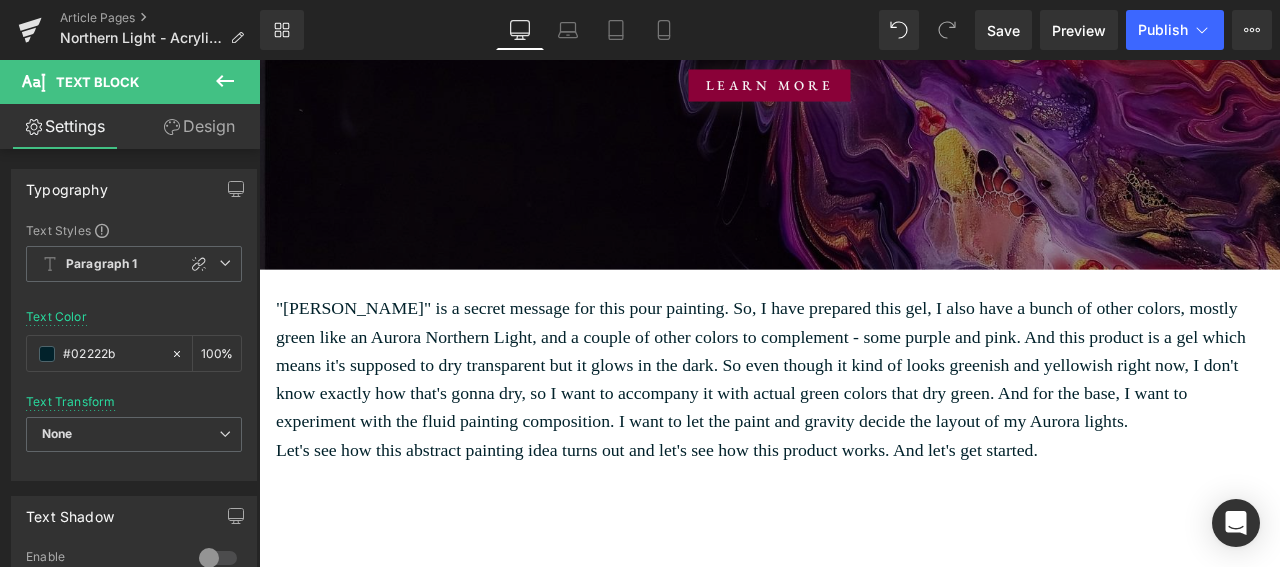 scroll, scrollTop: 2106, scrollLeft: 0, axis: vertical 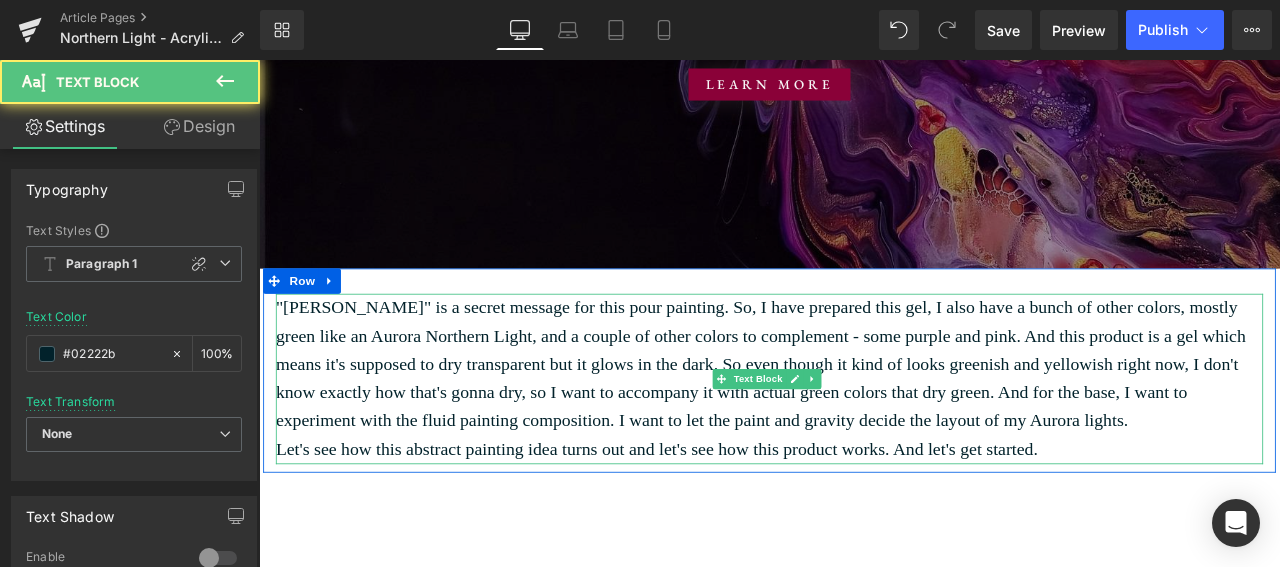 click on ""[PERSON_NAME]" is a secret message for this pour painting. So, I have prepared this gel, I also have a bunch of other colors, mostly green like an Aurora Northern Light, and a couple of other colors to complement - some purple and pink. And this product is a gel which means it's supposed to dry transparent but it glows in the dark. So even though it kind of looks greenish and yellowish right now, I don't know exactly how that's gonna dry, so I want to accompany it with actual green colors that dry green. And for the base, I want to experiment with the fluid painting composition. I want to let the paint and gravity decide the layout of my Aurora lights." at bounding box center [864, 421] 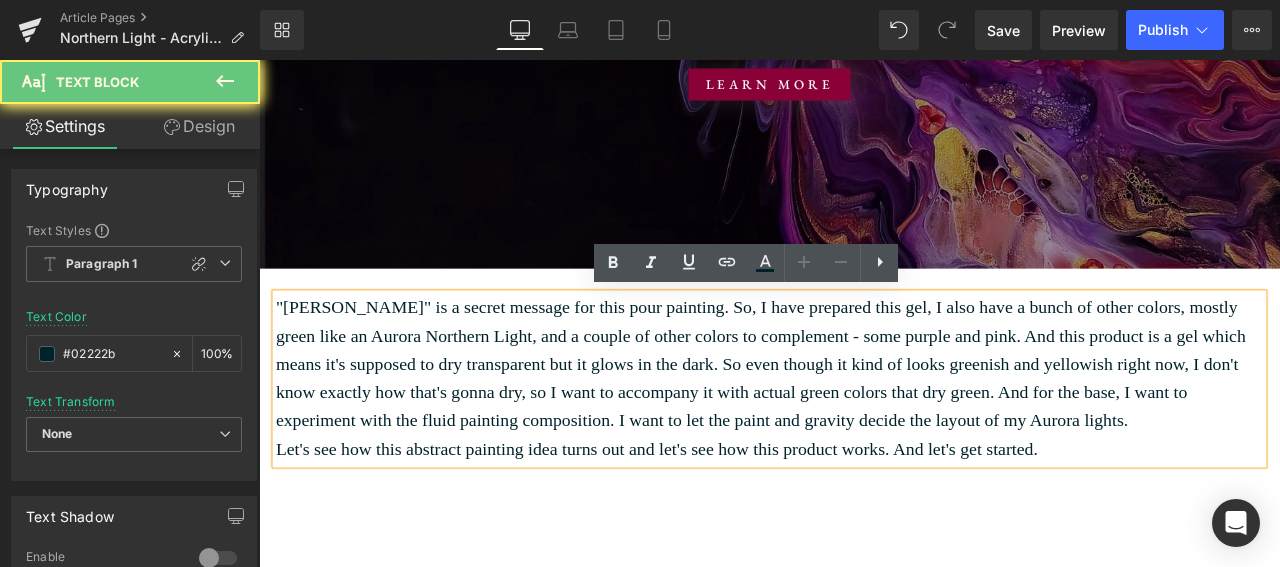 click on ""[PERSON_NAME]" is a secret message for this pour painting. So, I have prepared this gel, I also have a bunch of other colors, mostly green like an Aurora Northern Light, and a couple of other colors to complement - some purple and pink. And this product is a gel which means it's supposed to dry transparent but it glows in the dark. So even though it kind of looks greenish and yellowish right now, I don't know exactly how that's gonna dry, so I want to accompany it with actual green colors that dry green. And for the base, I want to experiment with the fluid painting composition. I want to let the paint and gravity decide the layout of my Aurora lights." at bounding box center [864, 421] 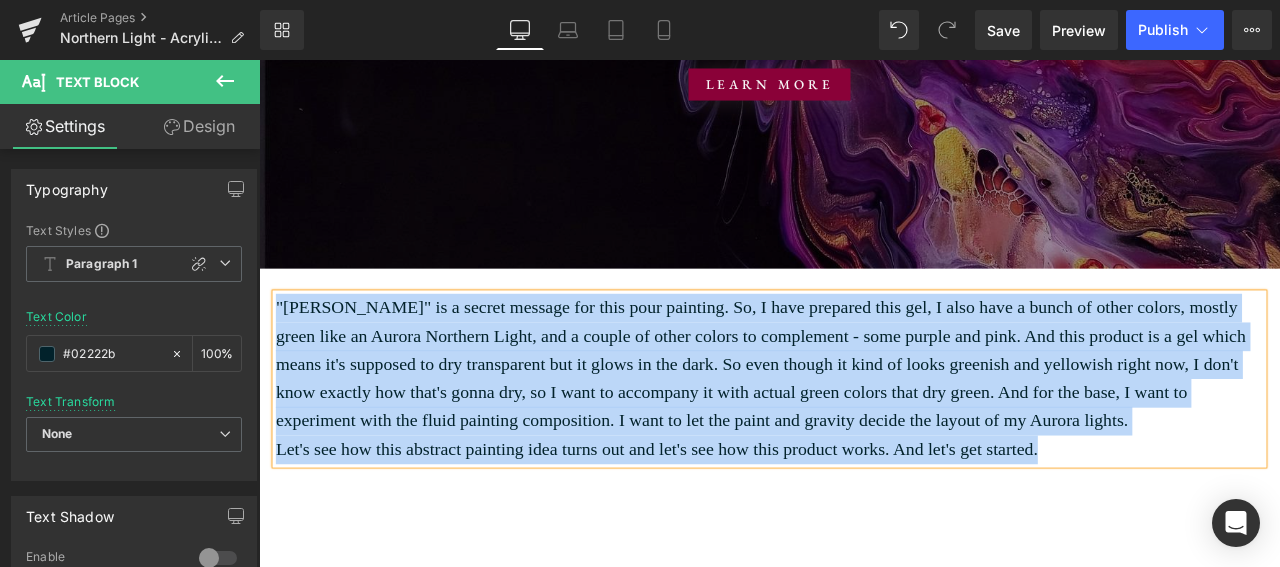 copy on ""[PERSON_NAME]" is a secret message for this pour painting. So, I have prepared this gel, I also have a bunch of other colors, mostly green like an Aurora Northern Light, and a couple of other colors to complement - some purple and pink. And this product is a gel which means it's supposed to dry transparent but it glows in the dark. So even though it kind of looks greenish and yellowish right now, I don't know exactly how that's gonna dry, so I want to accompany it with actual green colors that dry green. And for the base, I want to experiment with the fluid painting composition. I want to let the paint and gravity decide the layout of my Aurora lights.  Let's see how this abstract painting idea turns out and let's see how this product works. And let's get started." 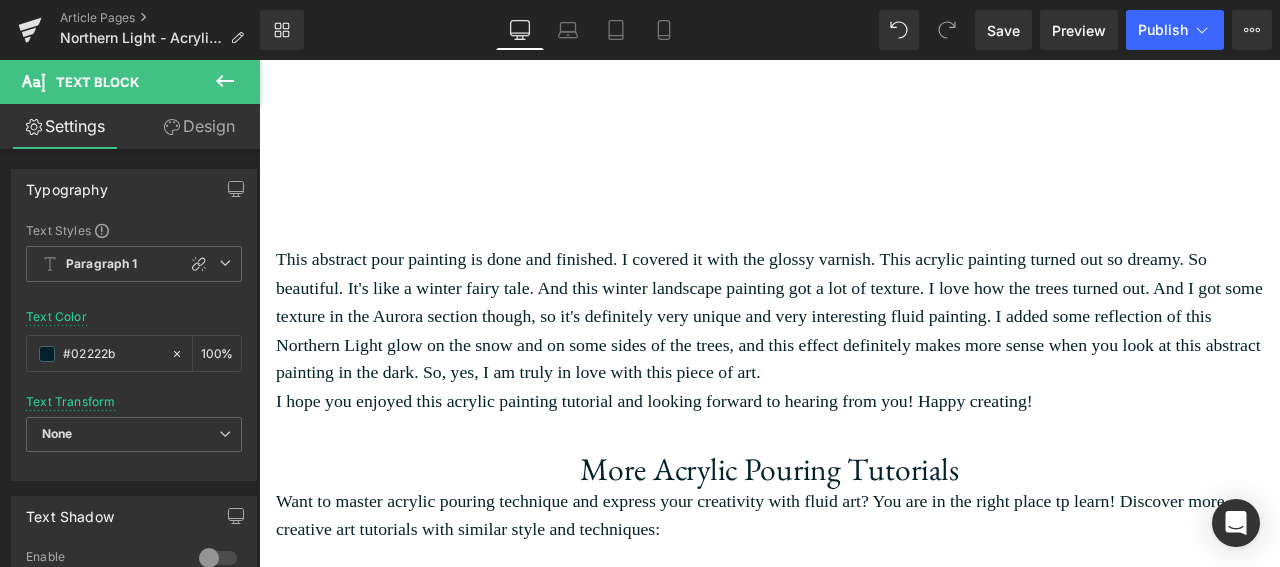 scroll, scrollTop: 3110, scrollLeft: 0, axis: vertical 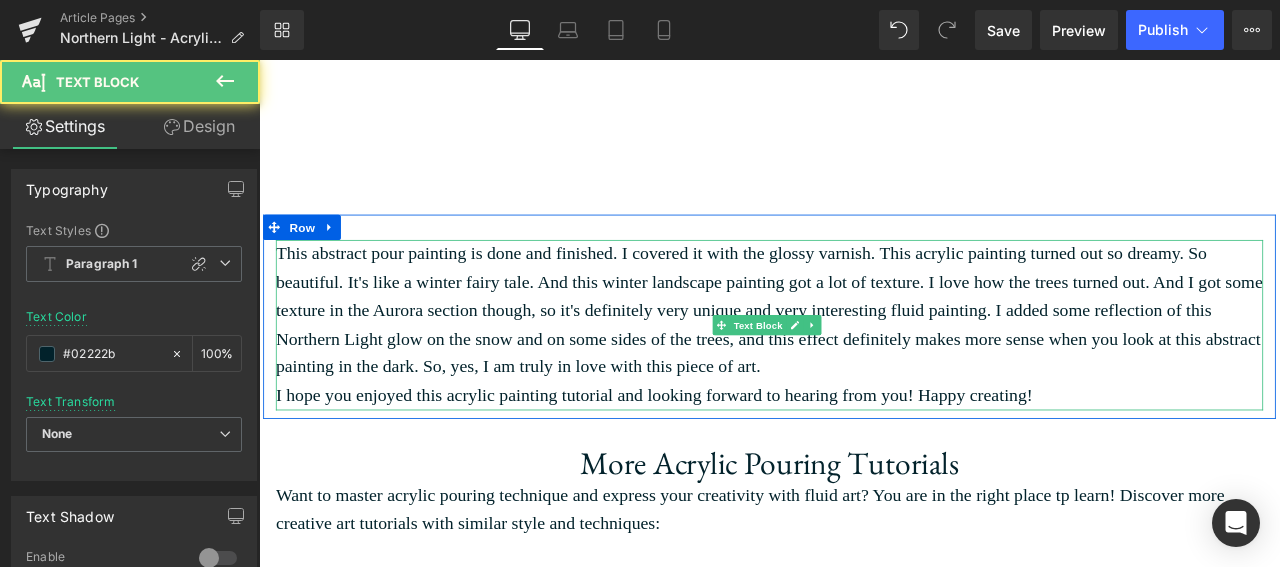 click on "I hope you enjoyed this acrylic painting tutorial and looking forward to hearing from you! Happy creating!" at bounding box center (864, 458) 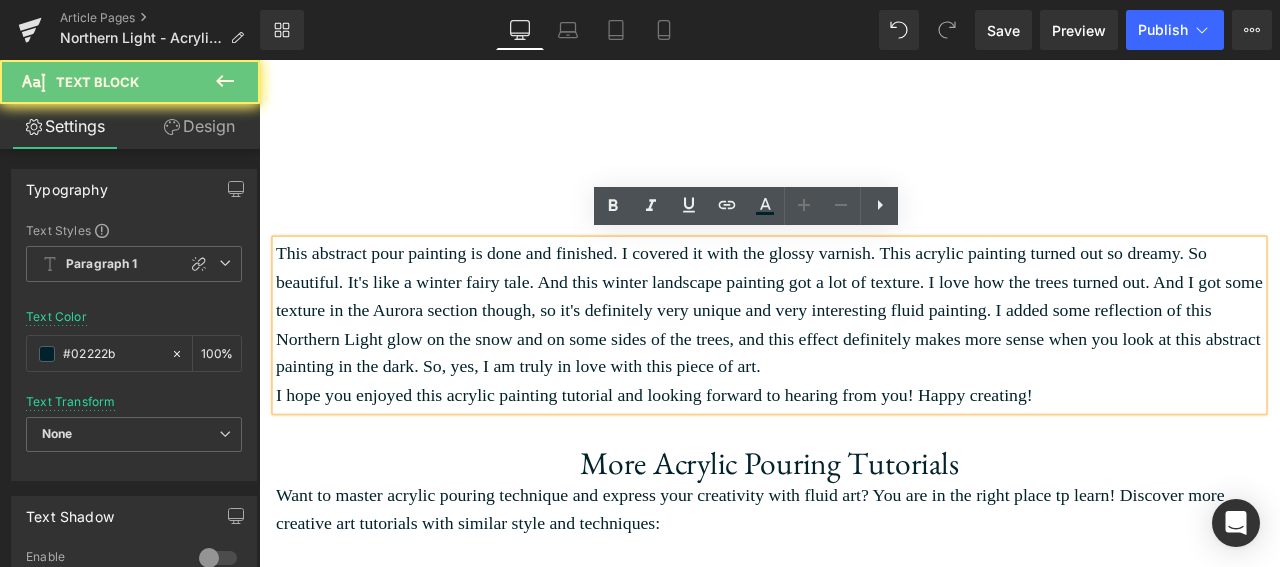 click on "I hope you enjoyed this acrylic painting tutorial and looking forward to hearing from you! Happy creating!" at bounding box center [864, 458] 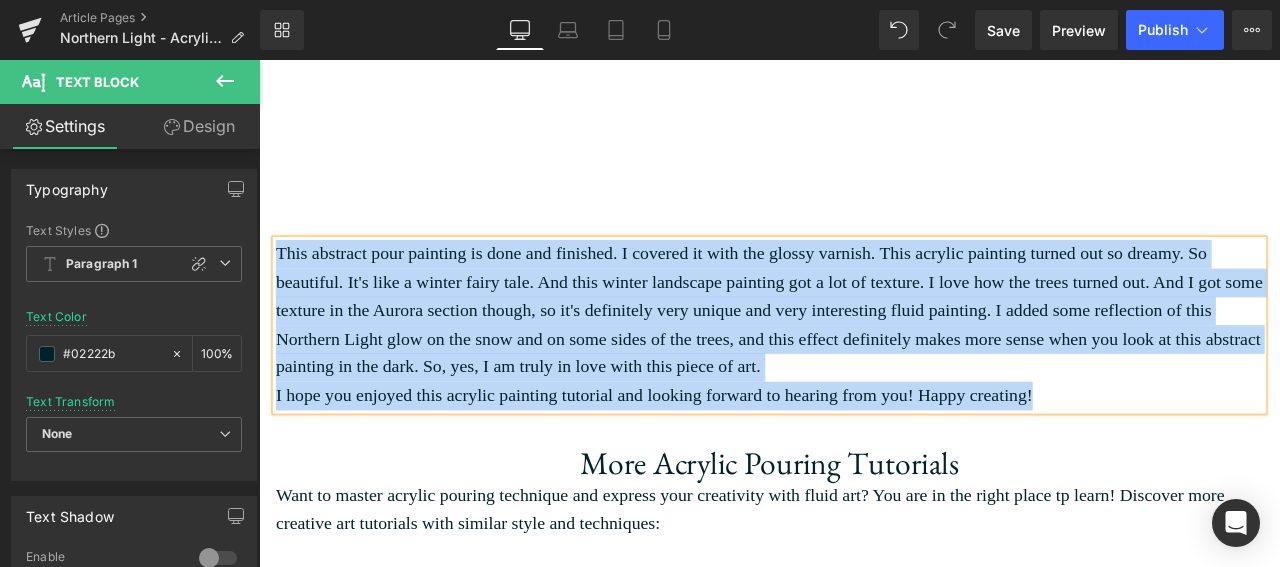 copy on "This abstract pour painting is done and finished. I covered it with the glossy varnish. This acrylic painting turned out so dreamy. So beautiful. It's like a winter fairy tale. And this winter landscape painting got a lot of texture. I love how the trees turned out. And I got some texture in the Aurora section though, so it's definitely very unique and very interesting fluid painting. I added some reflection of this Northern Light glow on the snow and on some sides of the trees, and this effect definitely makes more sense when you look at this abstract painting in the dark. So, yes, I am truly in love with this piece of art.  I hope you enjoyed this acrylic painting tutorial and looking forward to hearing from you! Happy creating!" 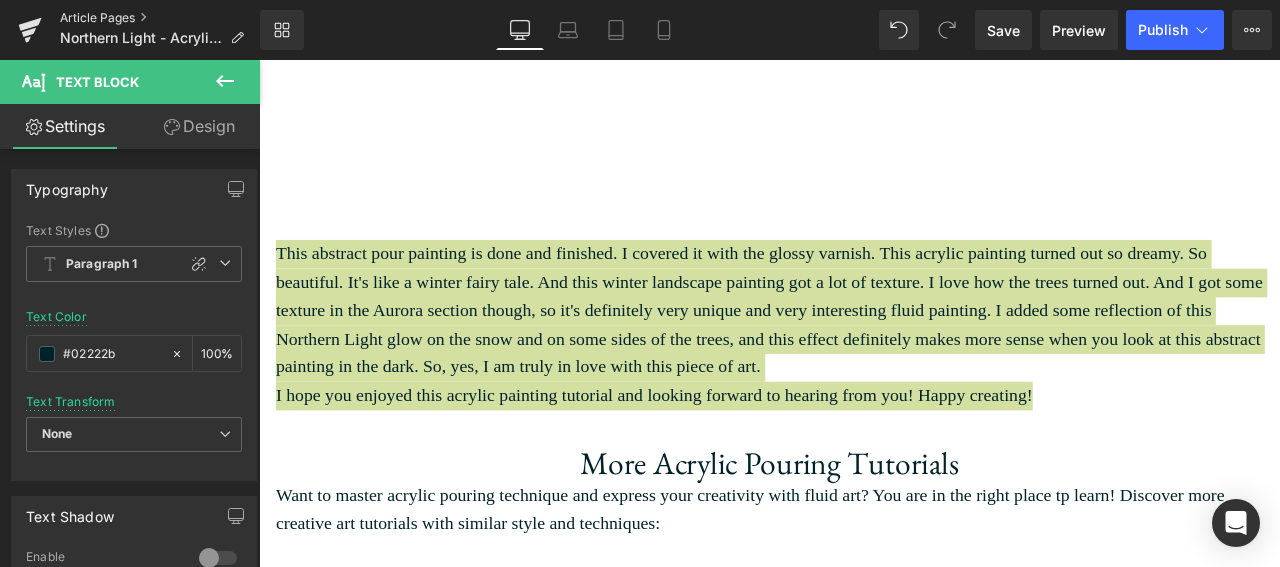 click on "Article Pages" at bounding box center [160, 18] 